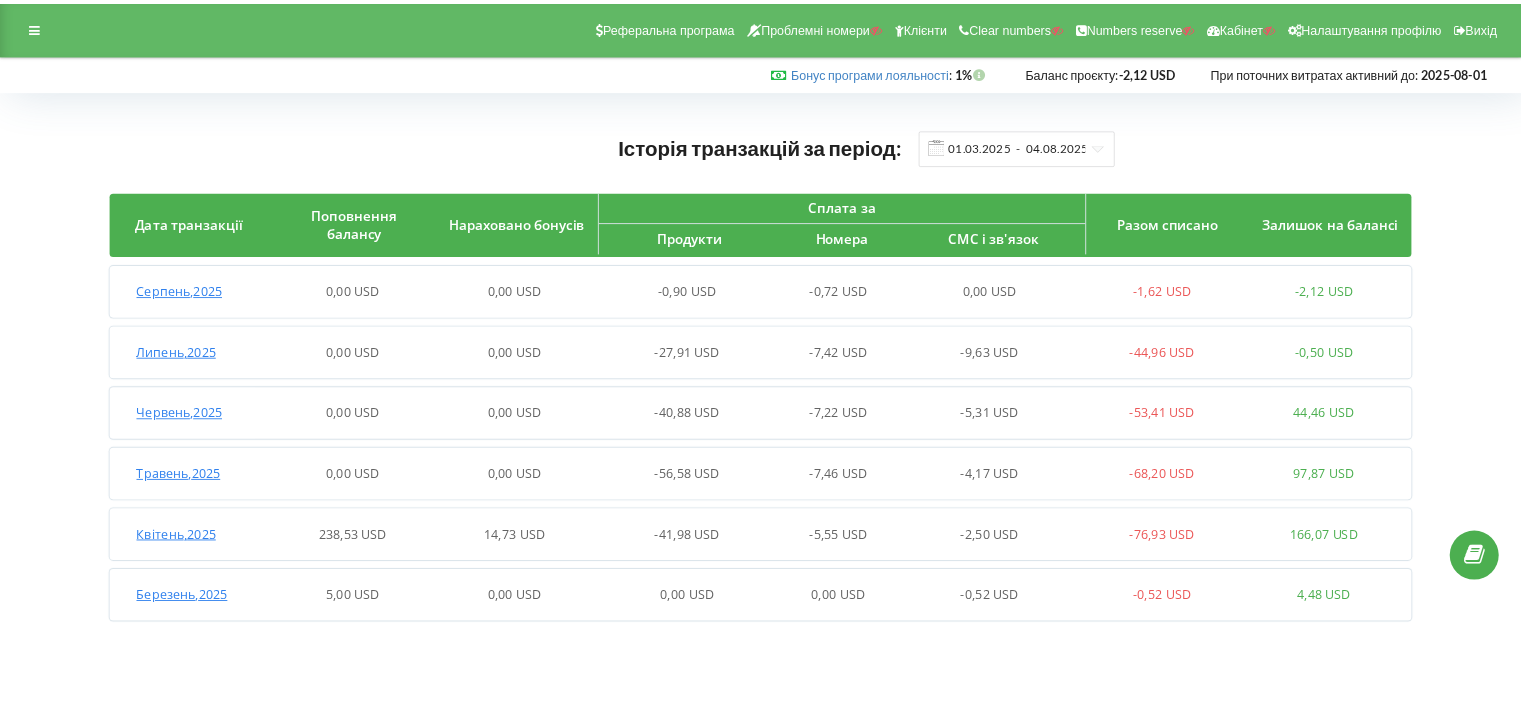 scroll, scrollTop: 0, scrollLeft: 0, axis: both 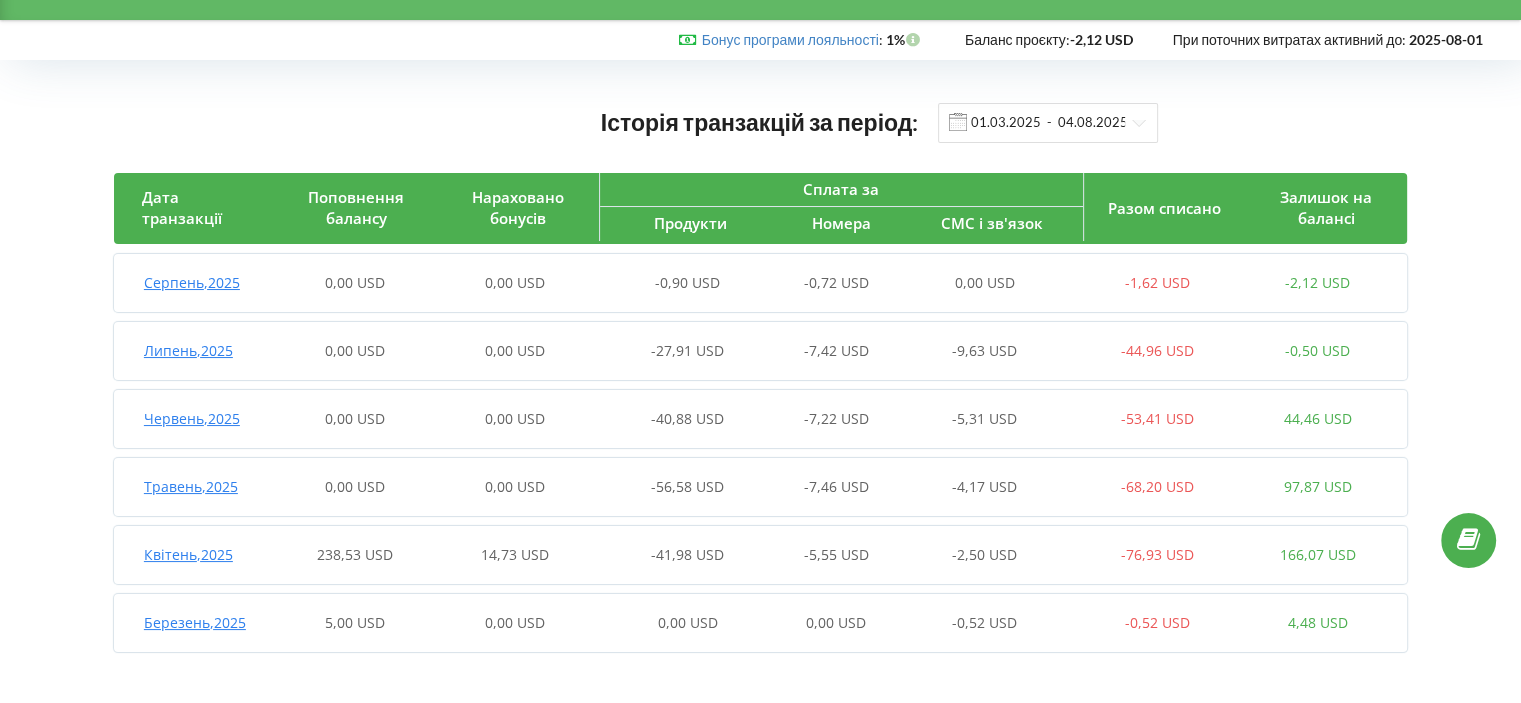 click on "Липень ,  2025" at bounding box center (188, 350) 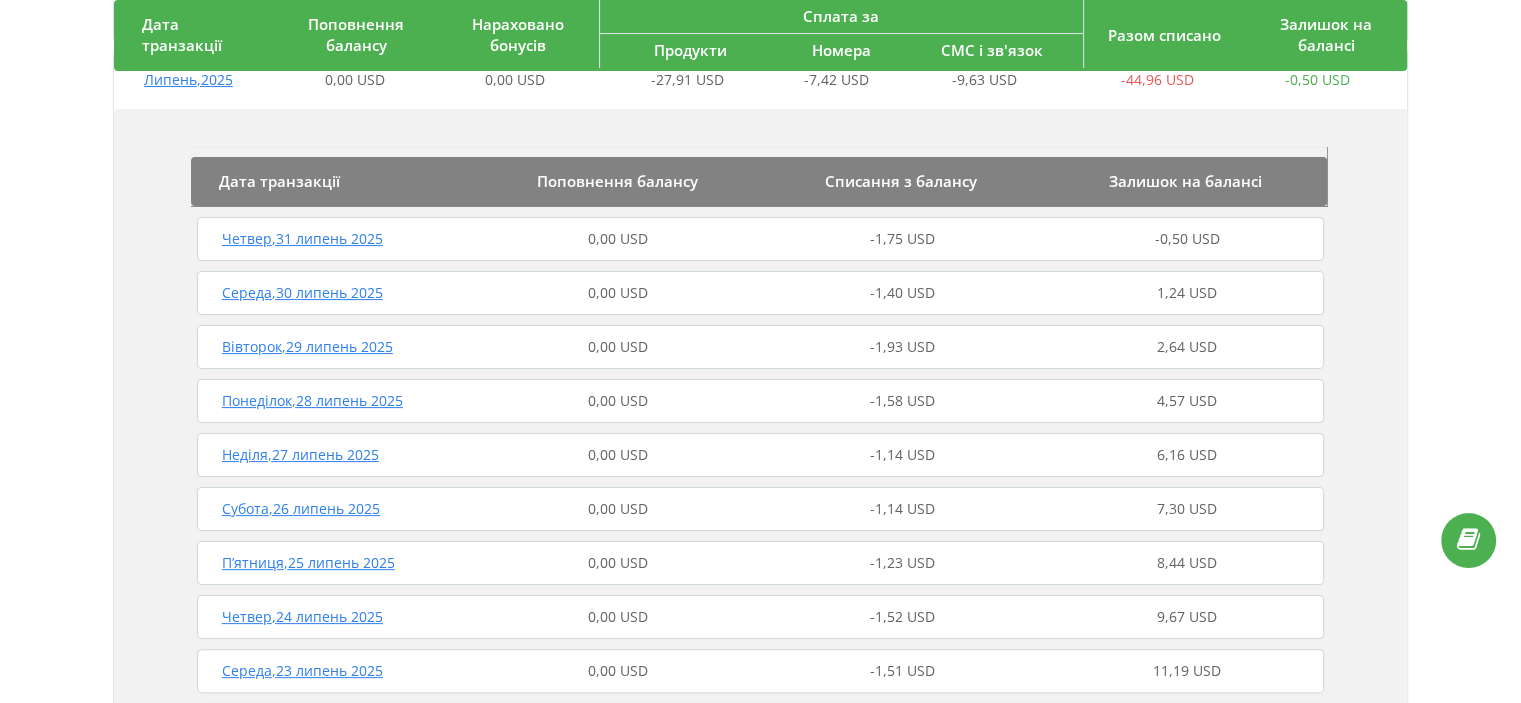 scroll, scrollTop: 340, scrollLeft: 0, axis: vertical 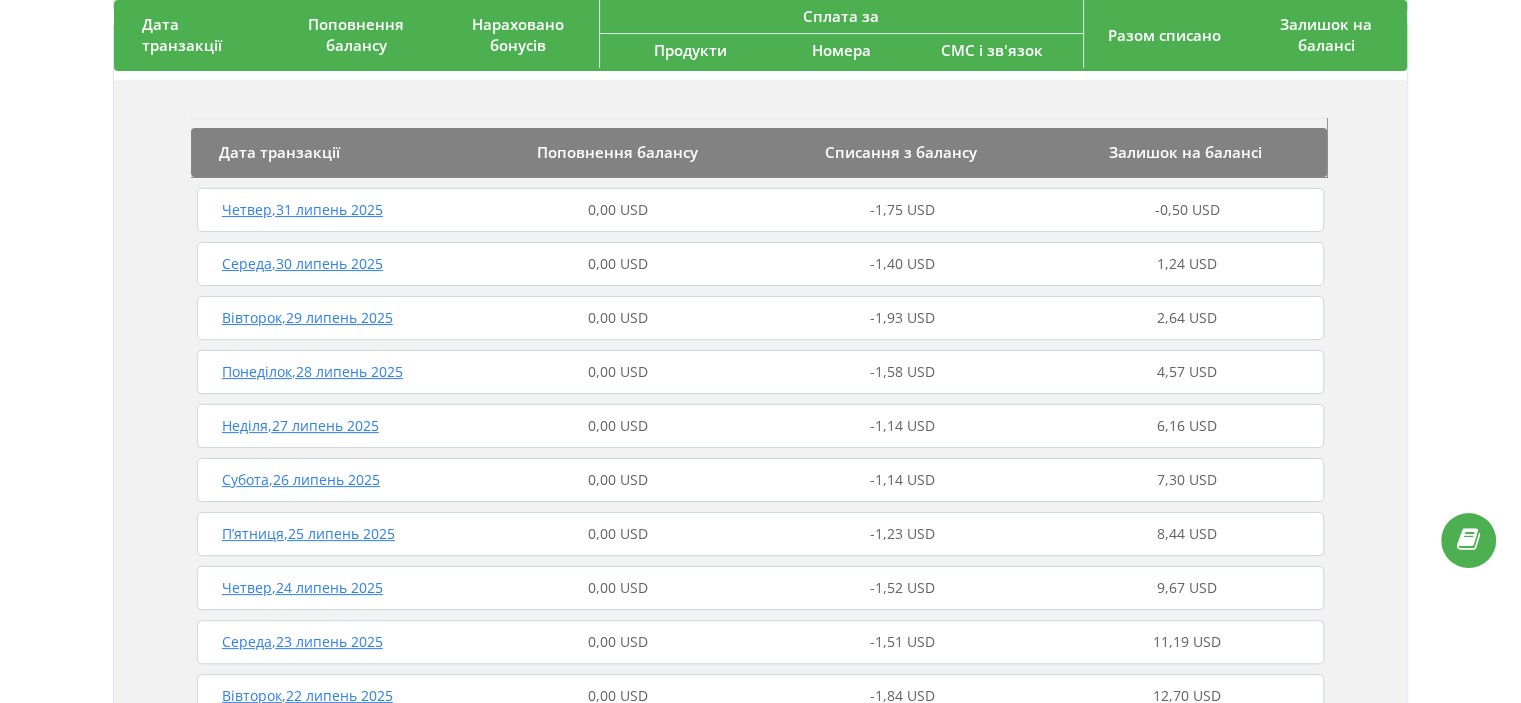 click on "[DAY] ,   [DD]   [MONTH]   [YYYY]" at bounding box center (308, 533) 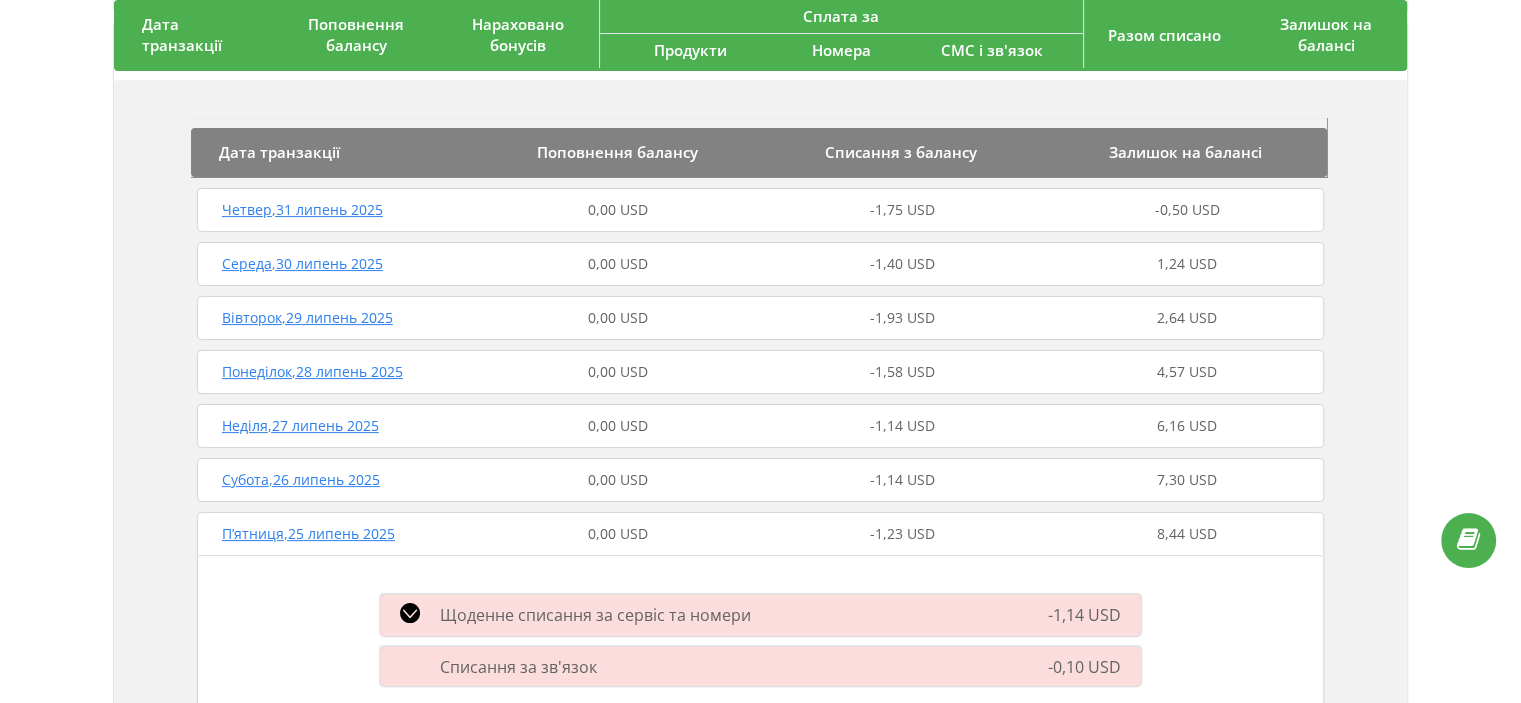 click on "[DAY] ,   [DD]   [MONTH]   [YYYY]" at bounding box center [308, 533] 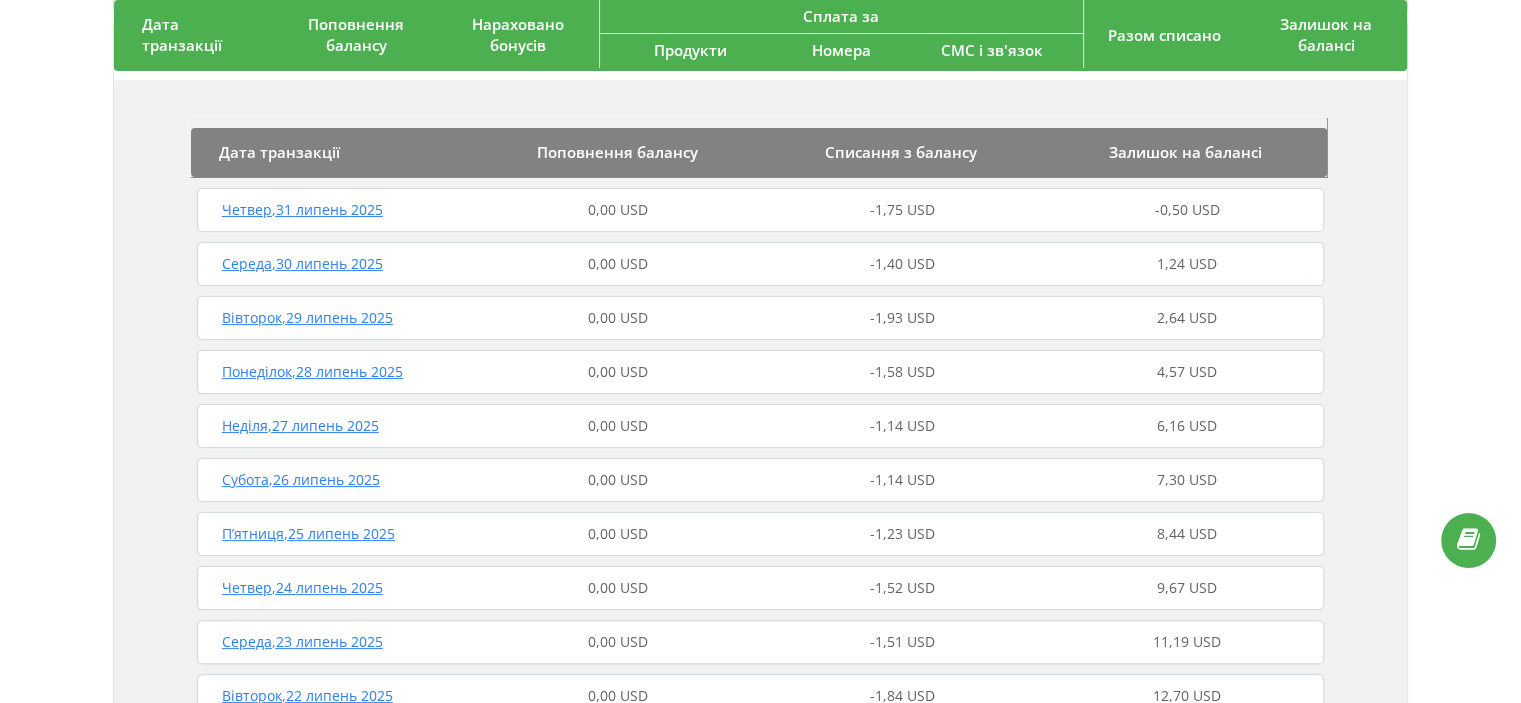 click on "[DAY] ,   [DD]   [MONTH]   [YYYY]" at bounding box center (300, 425) 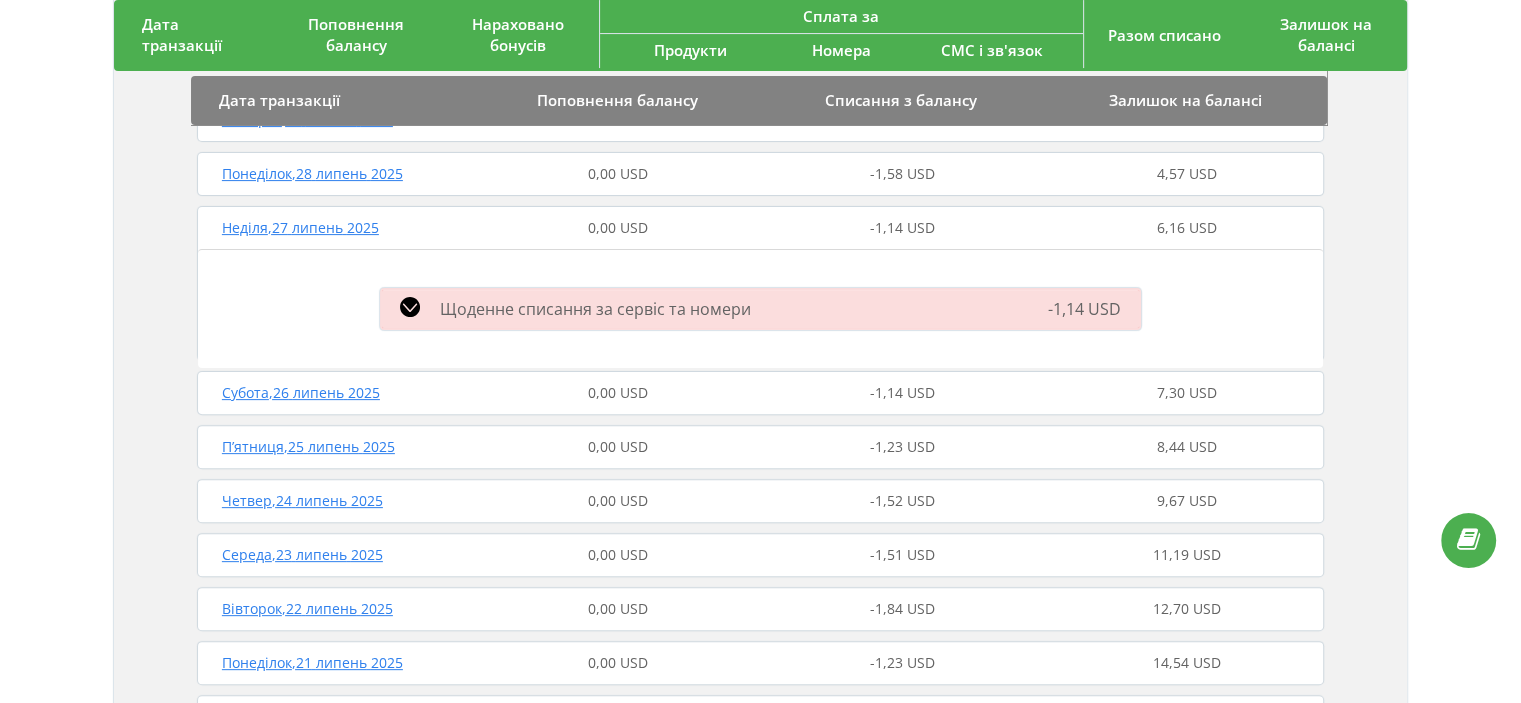 scroll, scrollTop: 540, scrollLeft: 0, axis: vertical 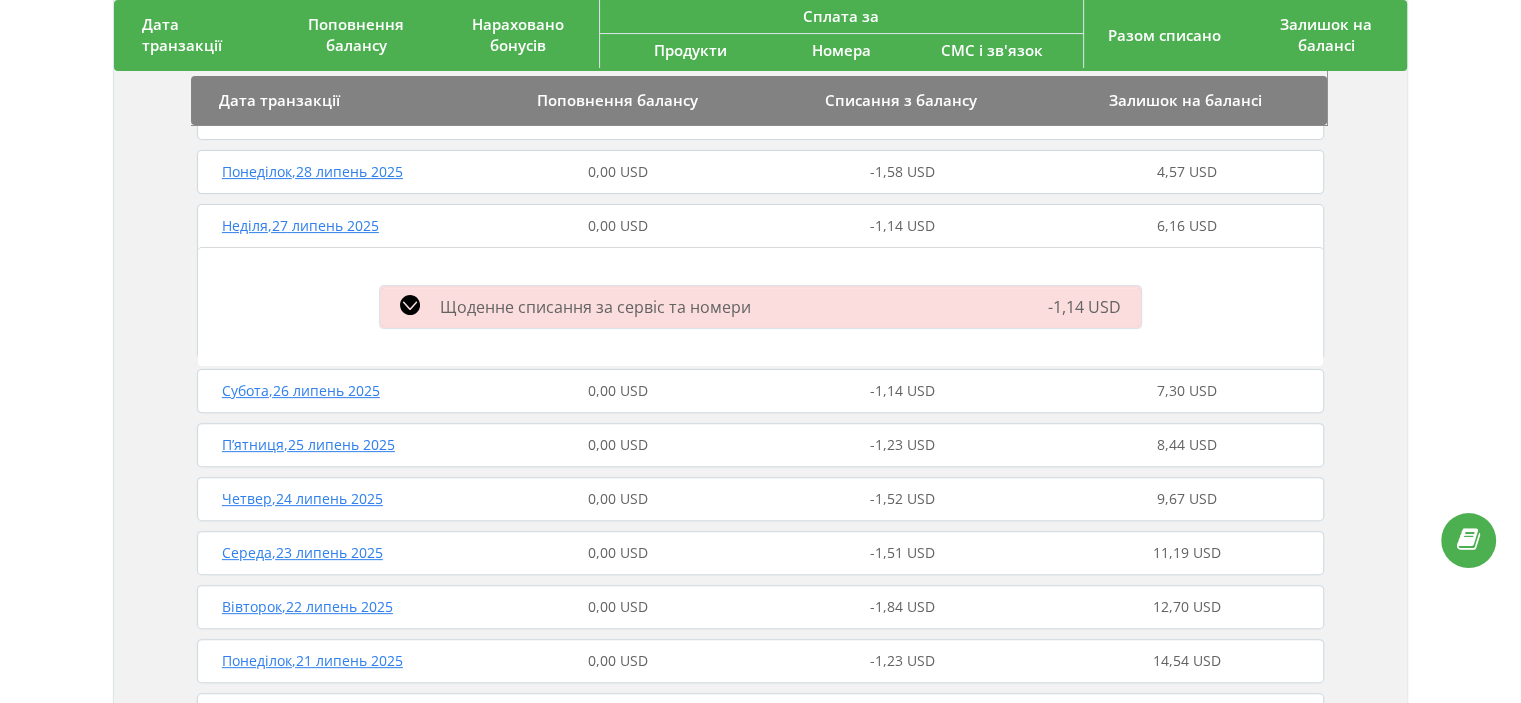click on "Щоденне списання за сервіс та номери" at bounding box center (595, 307) 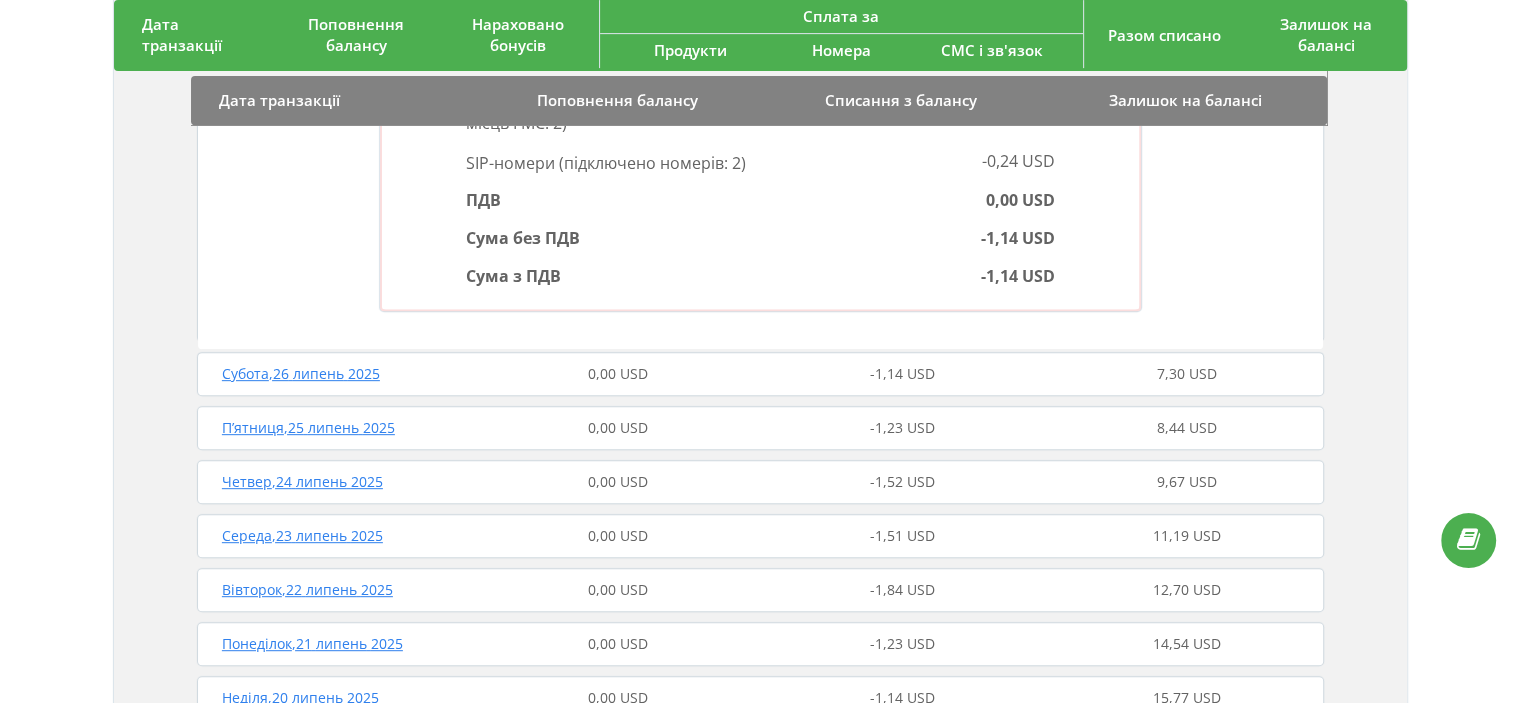 scroll, scrollTop: 940, scrollLeft: 0, axis: vertical 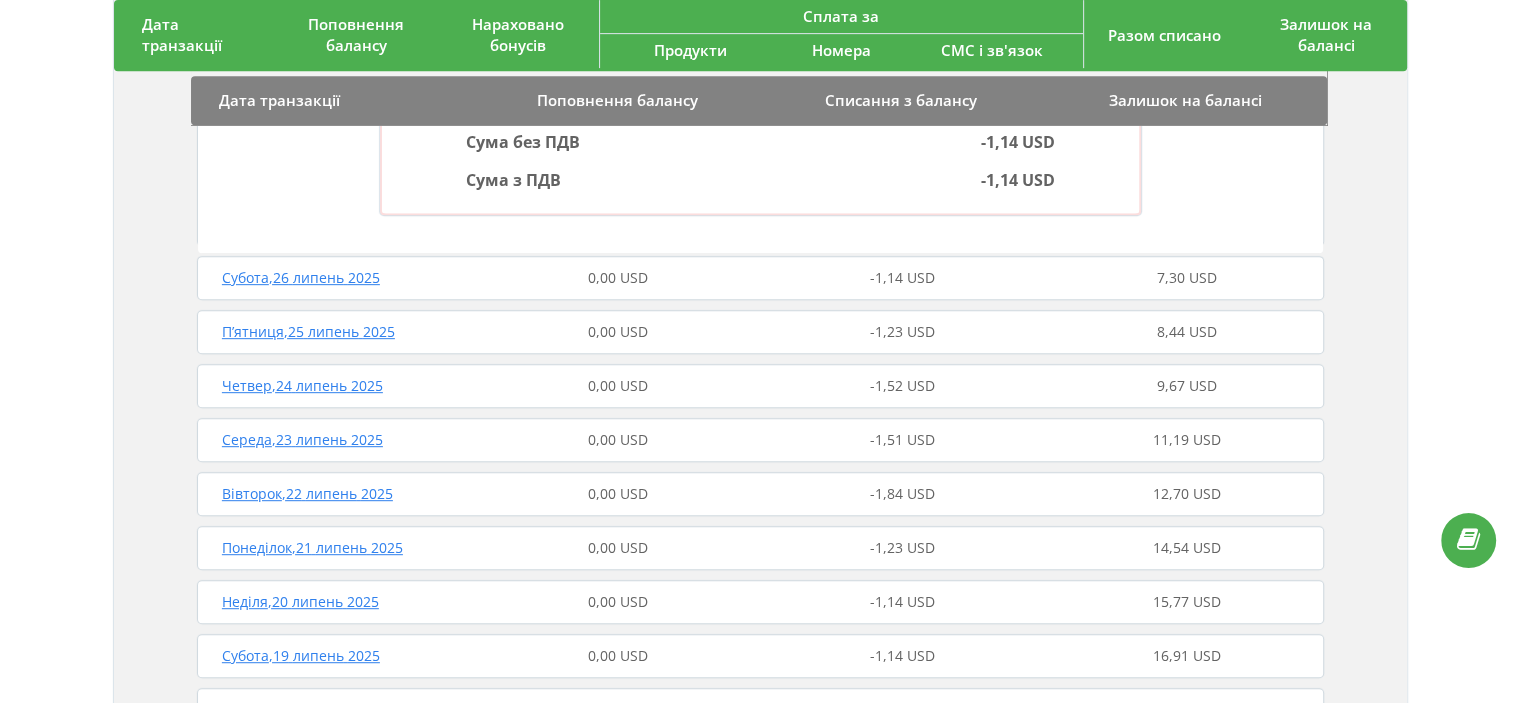 click on "[DAY] ,   [DD]   [MONTH]   [YYYY]" at bounding box center [308, 331] 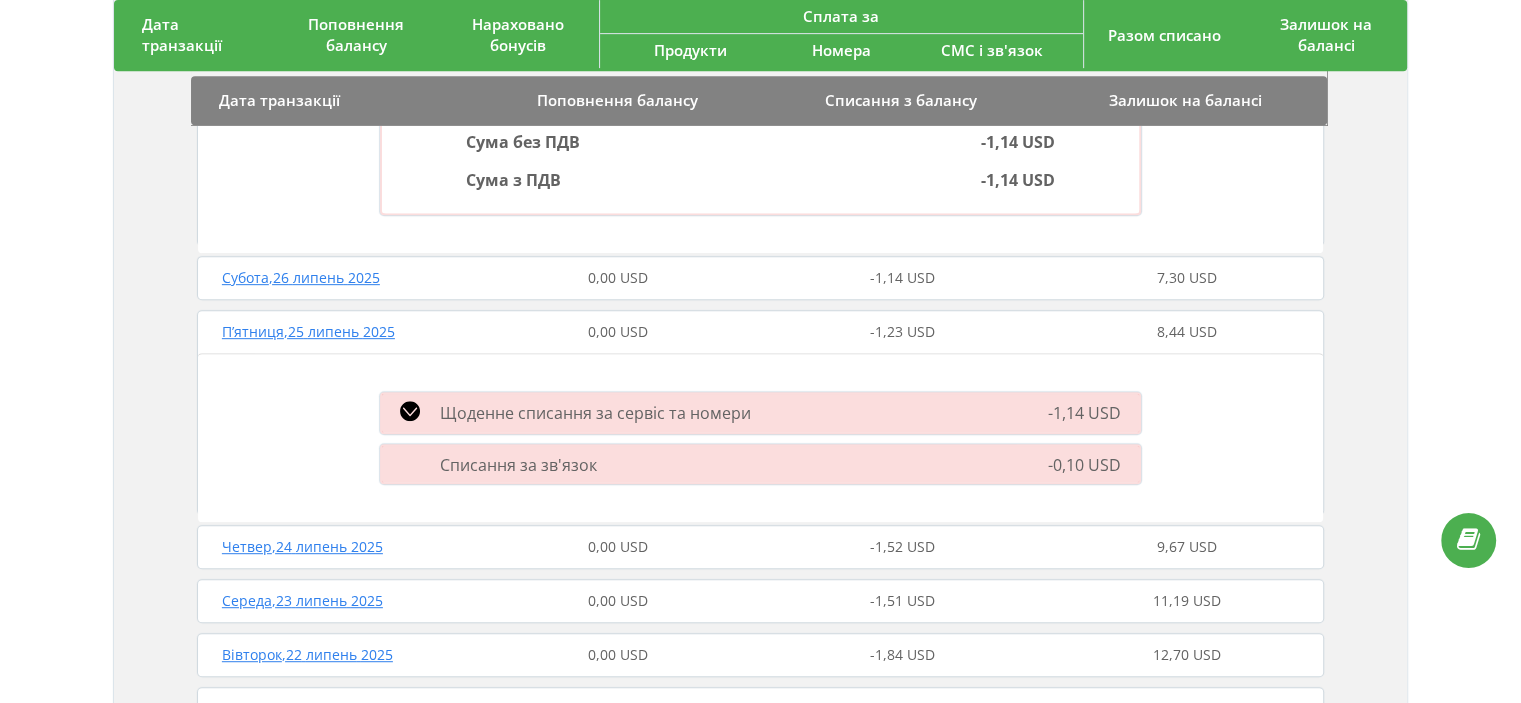 click on "Списання за зв'язок" at bounding box center [518, 465] 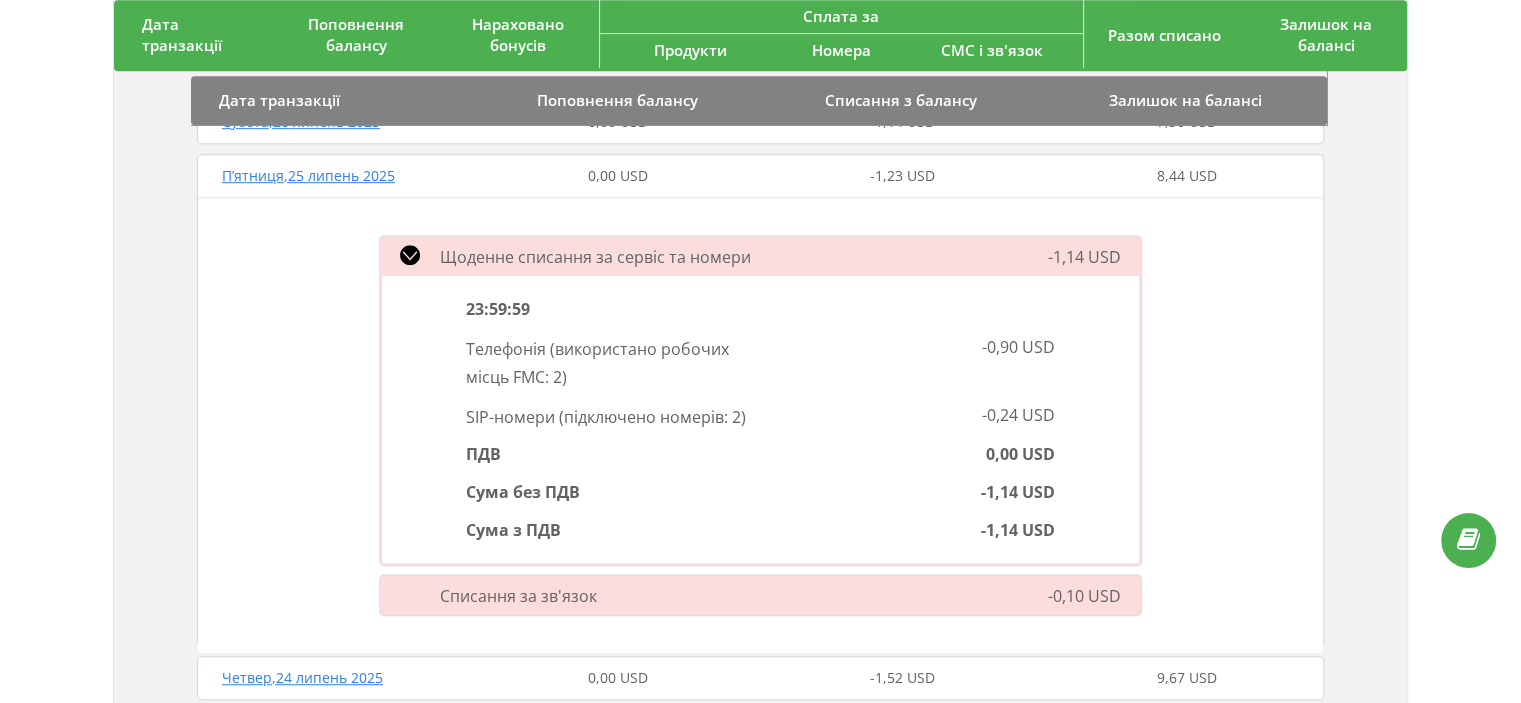 scroll, scrollTop: 1140, scrollLeft: 0, axis: vertical 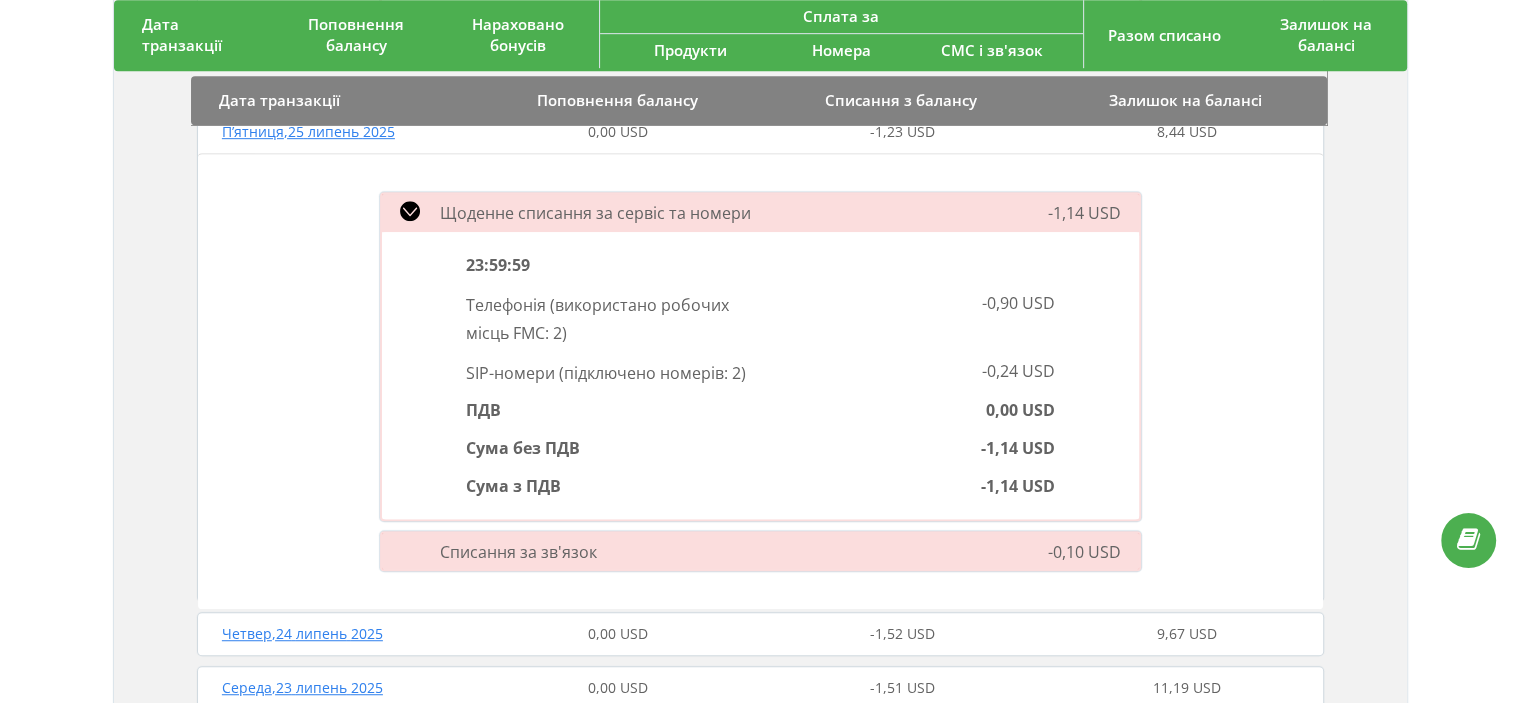click on "Списання за зв'язок" at bounding box center [638, 551] 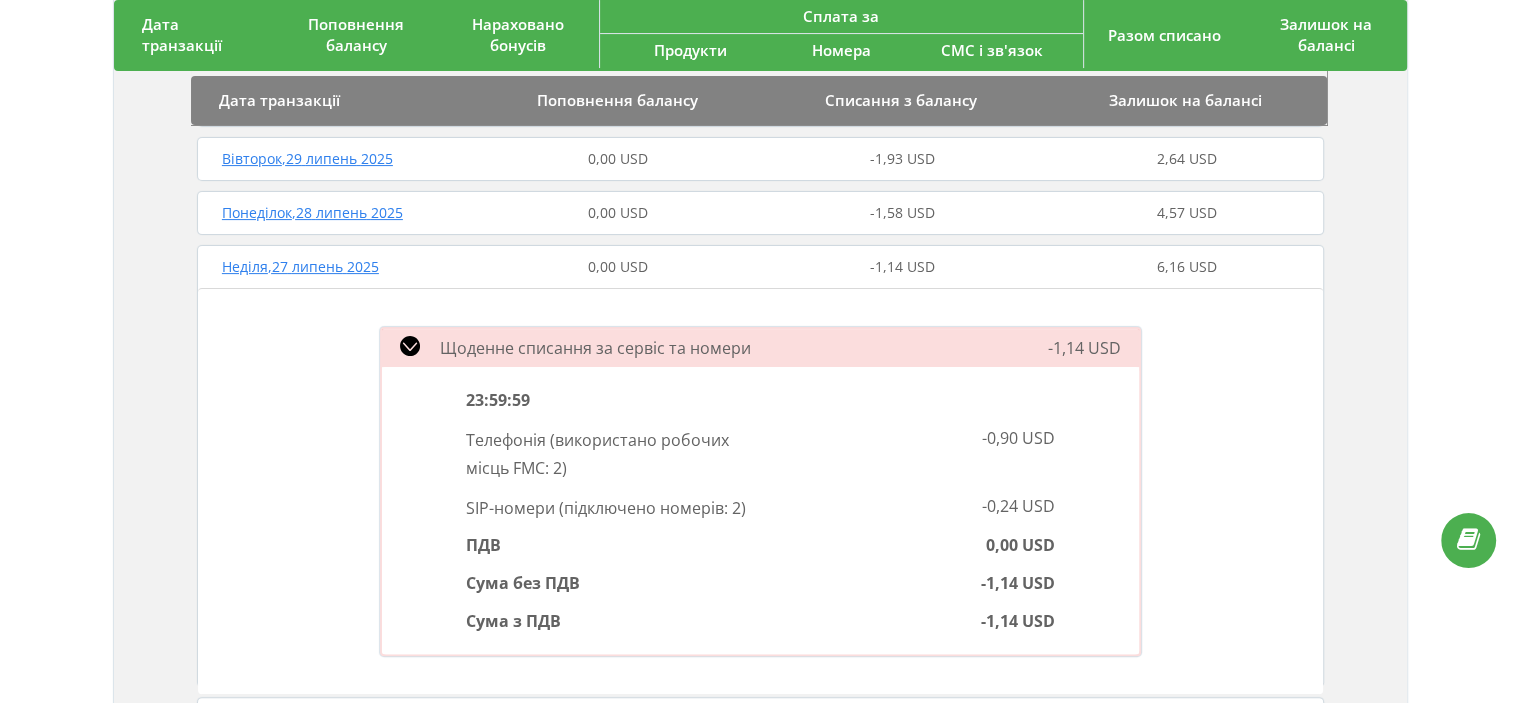 scroll, scrollTop: 500, scrollLeft: 0, axis: vertical 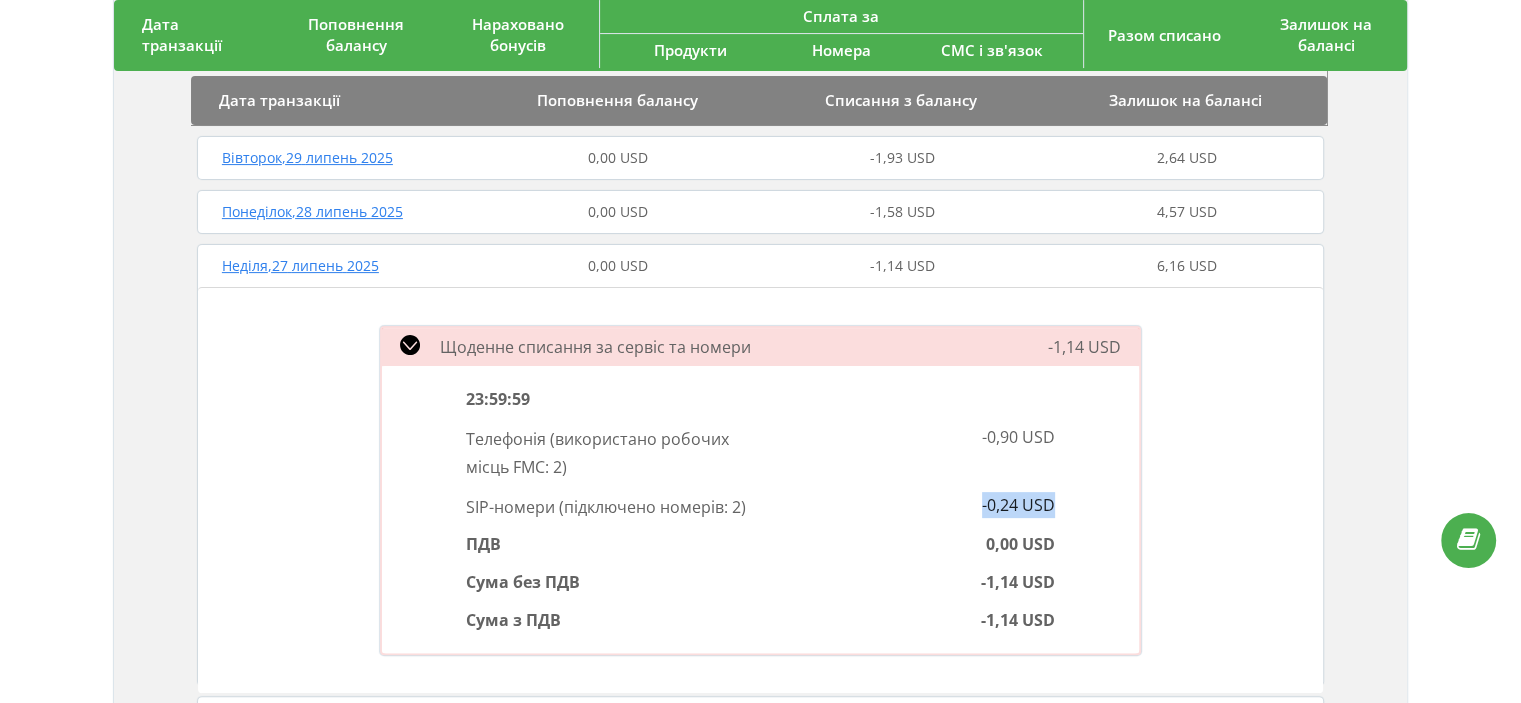 drag, startPoint x: 984, startPoint y: 492, endPoint x: 1053, endPoint y: 485, distance: 69.354164 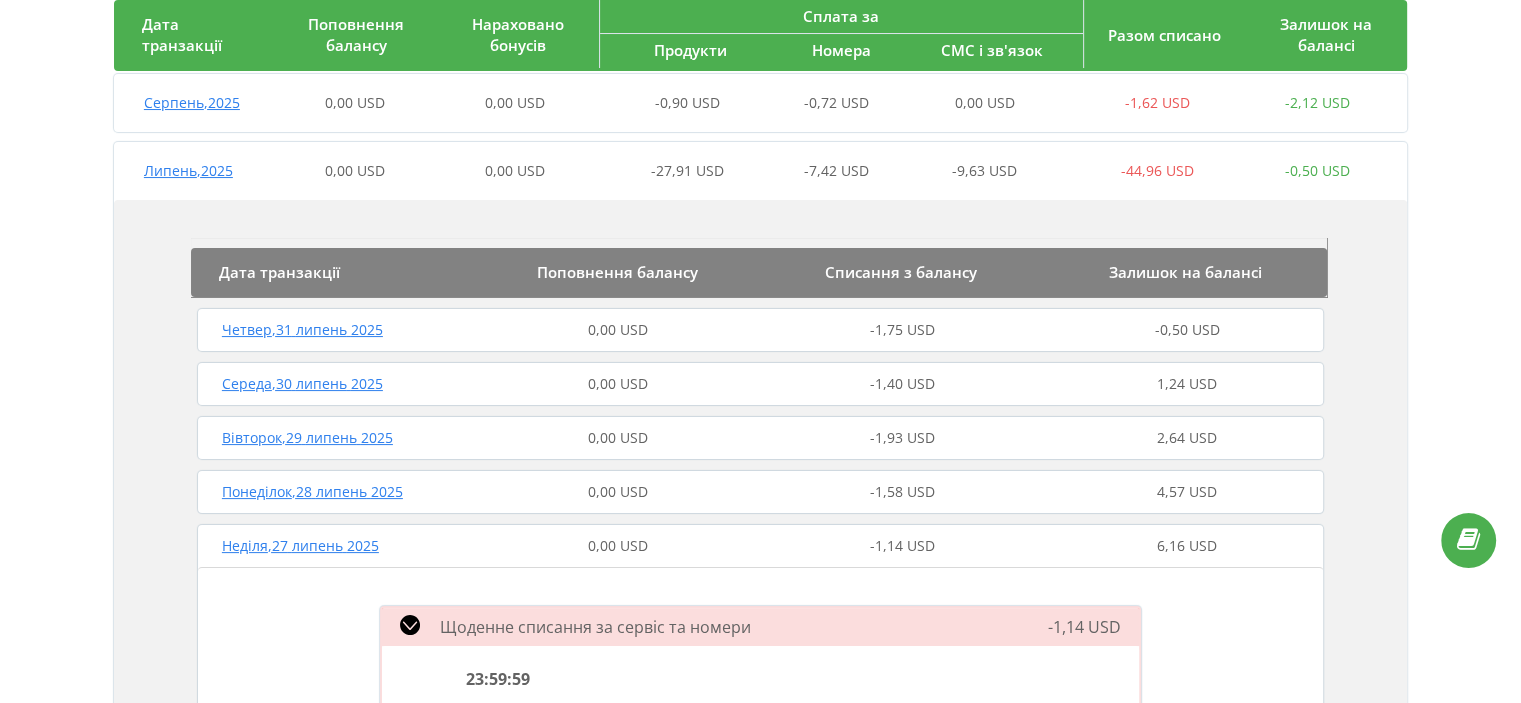 scroll, scrollTop: 200, scrollLeft: 0, axis: vertical 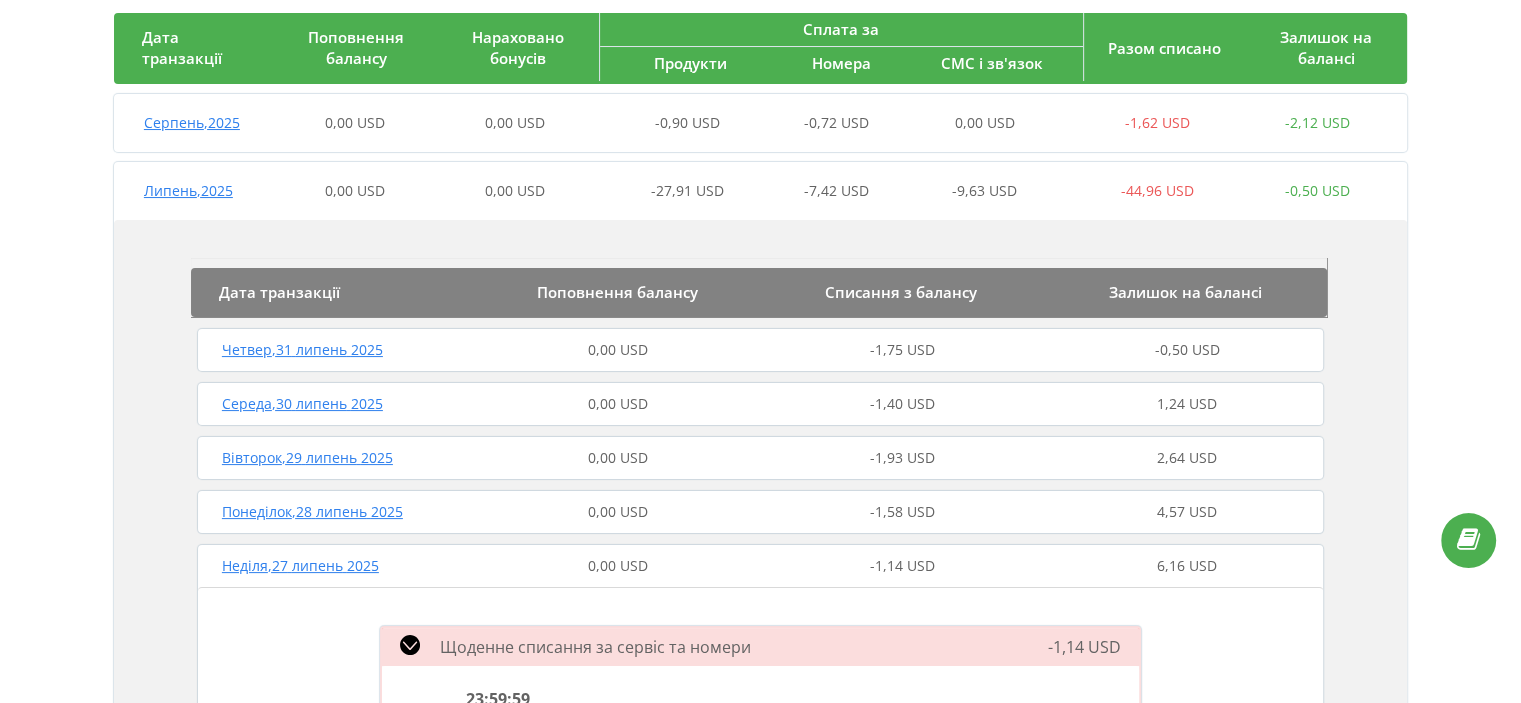 click on "Серпень ,  2025" at bounding box center [192, 122] 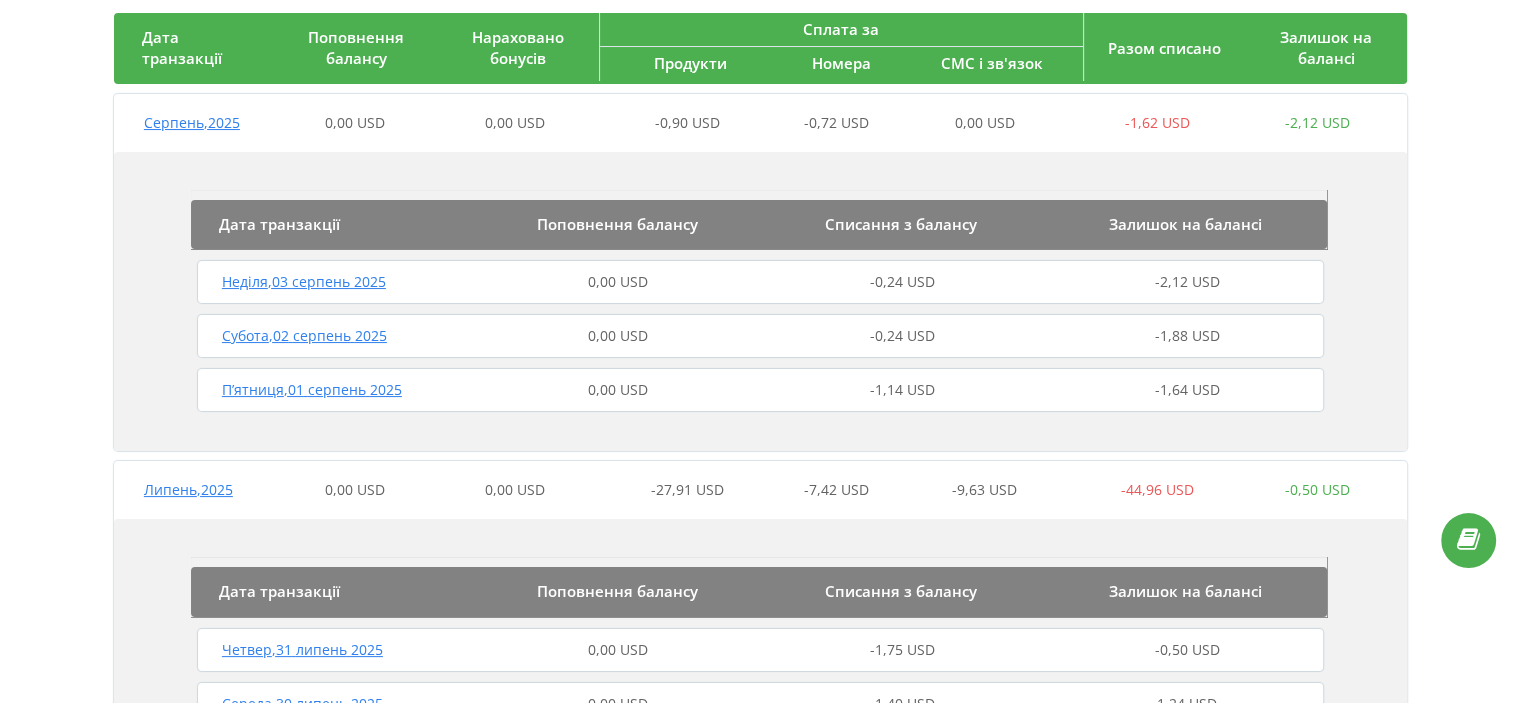 click on "Субота ,  02   серпень   2025" at bounding box center (304, 335) 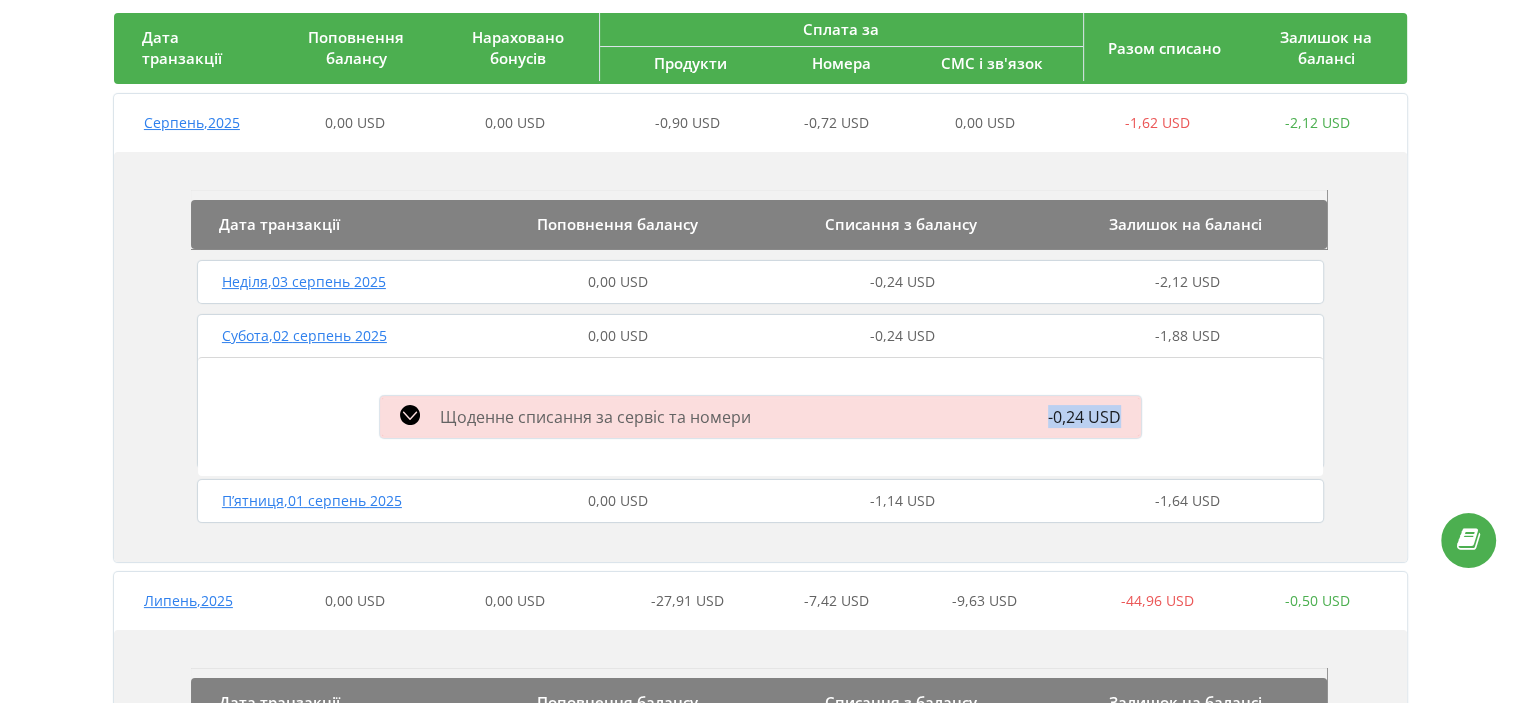 drag, startPoint x: 1121, startPoint y: 415, endPoint x: 1032, endPoint y: 411, distance: 89.08984 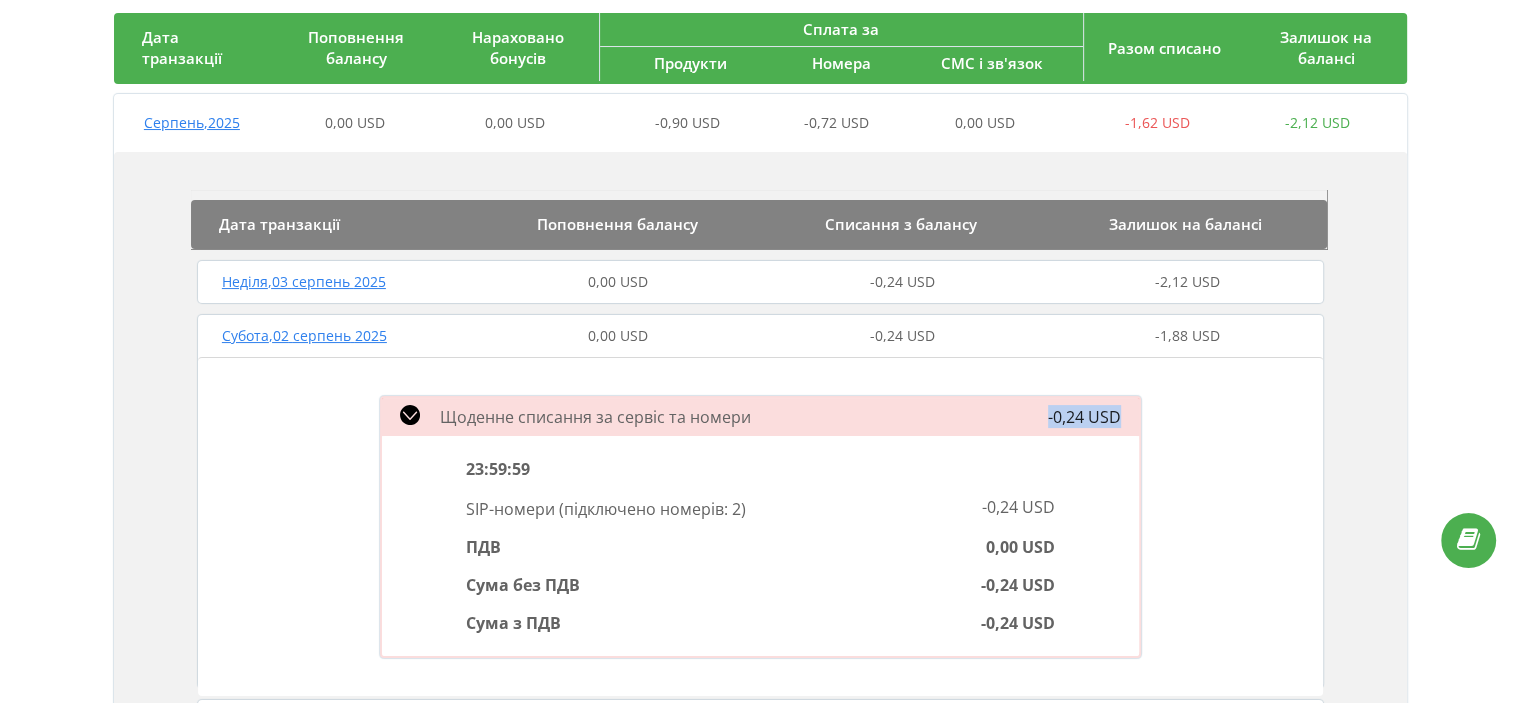 copy on "-0,24 USD" 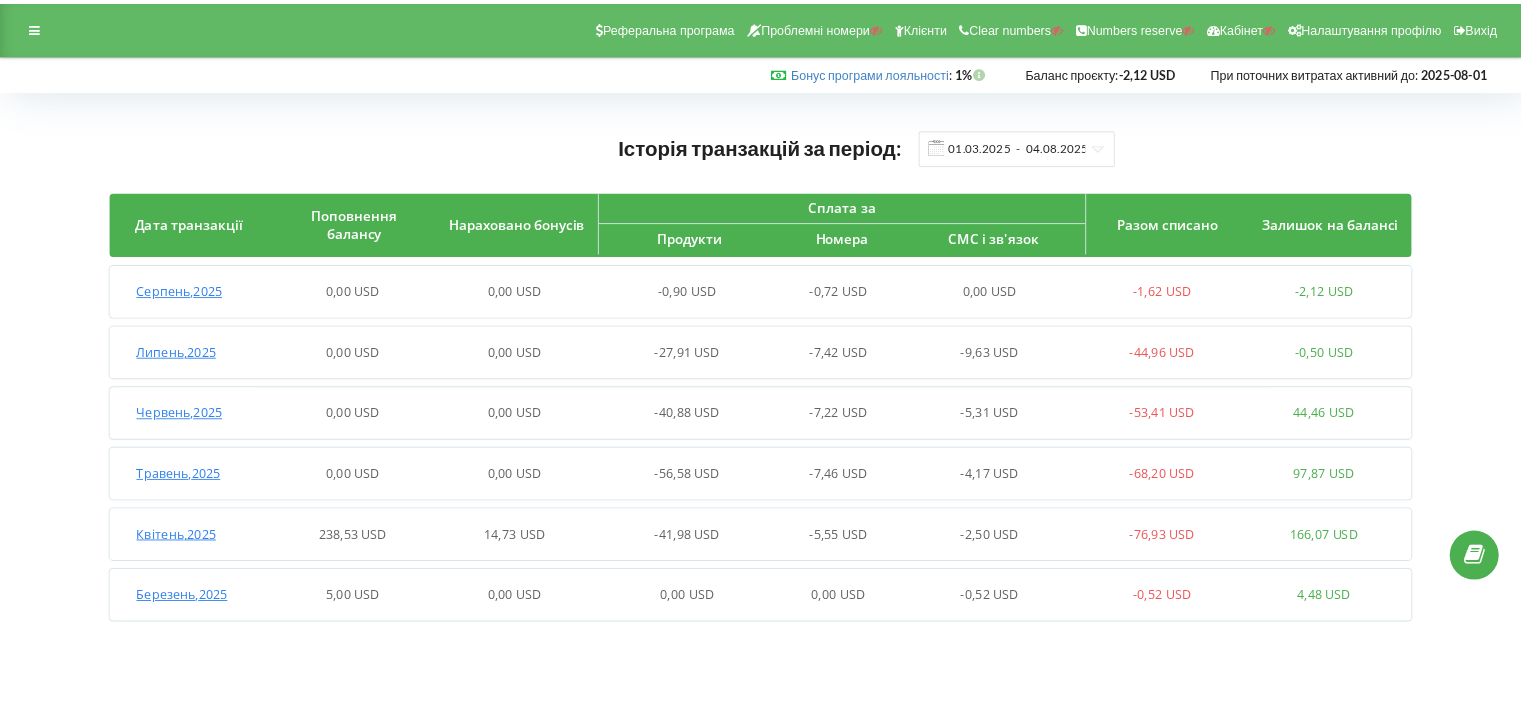 scroll, scrollTop: 0, scrollLeft: 0, axis: both 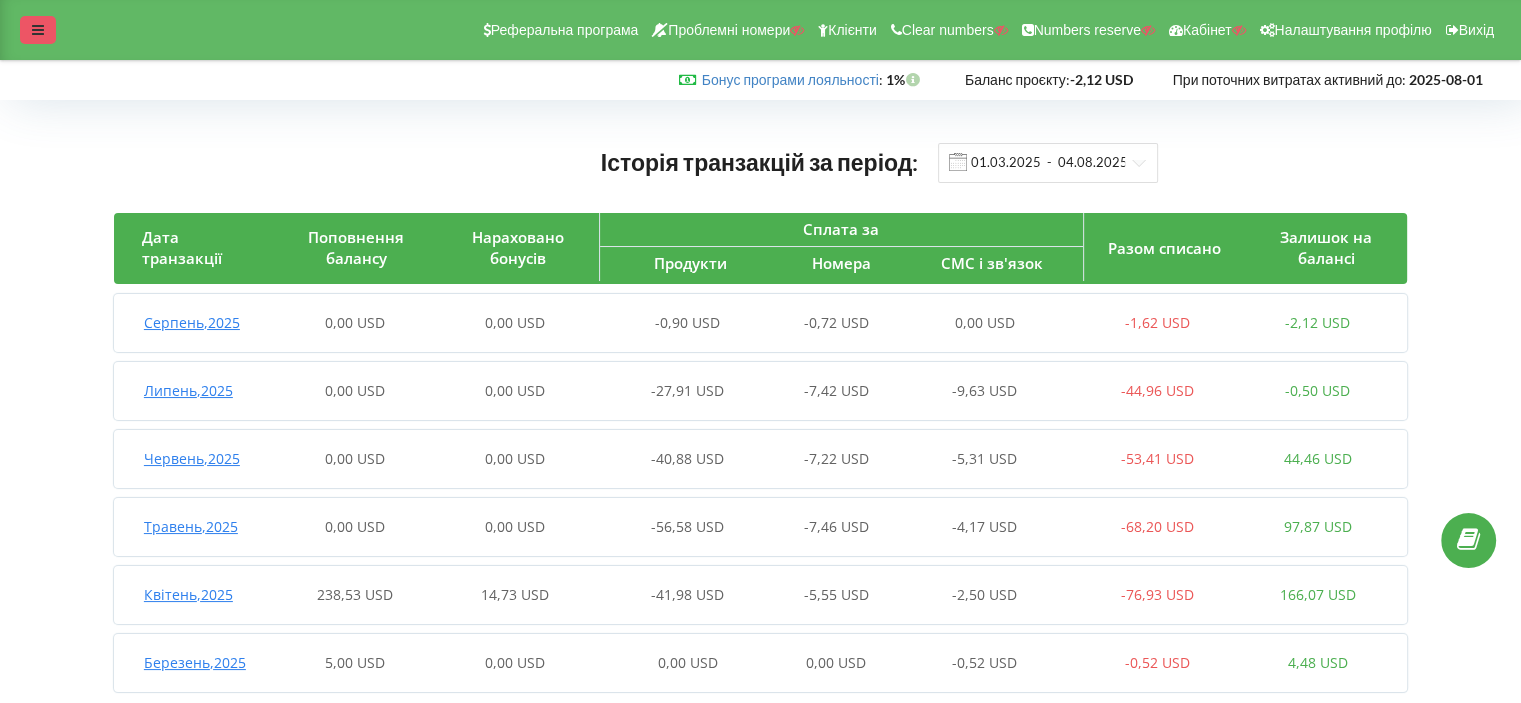 click at bounding box center [38, 30] 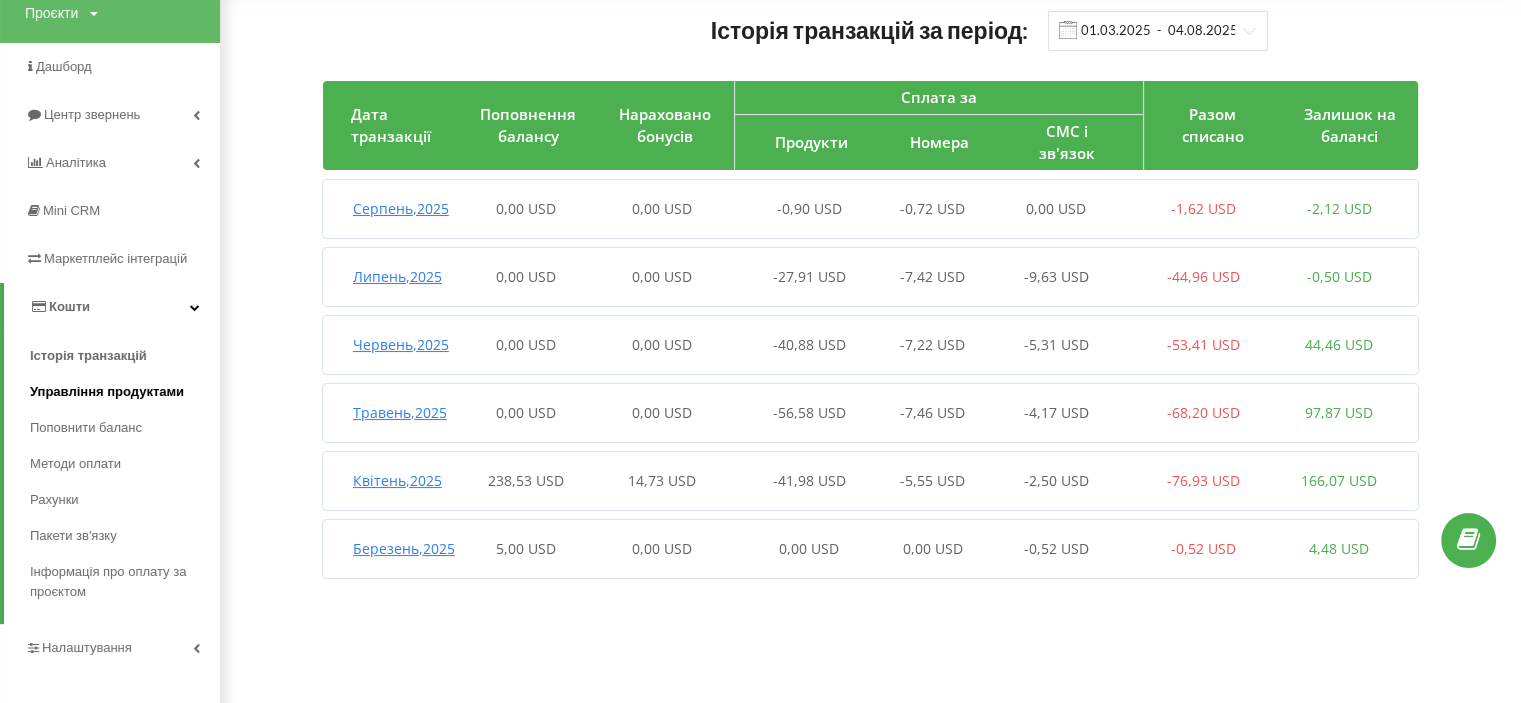 scroll, scrollTop: 151, scrollLeft: 0, axis: vertical 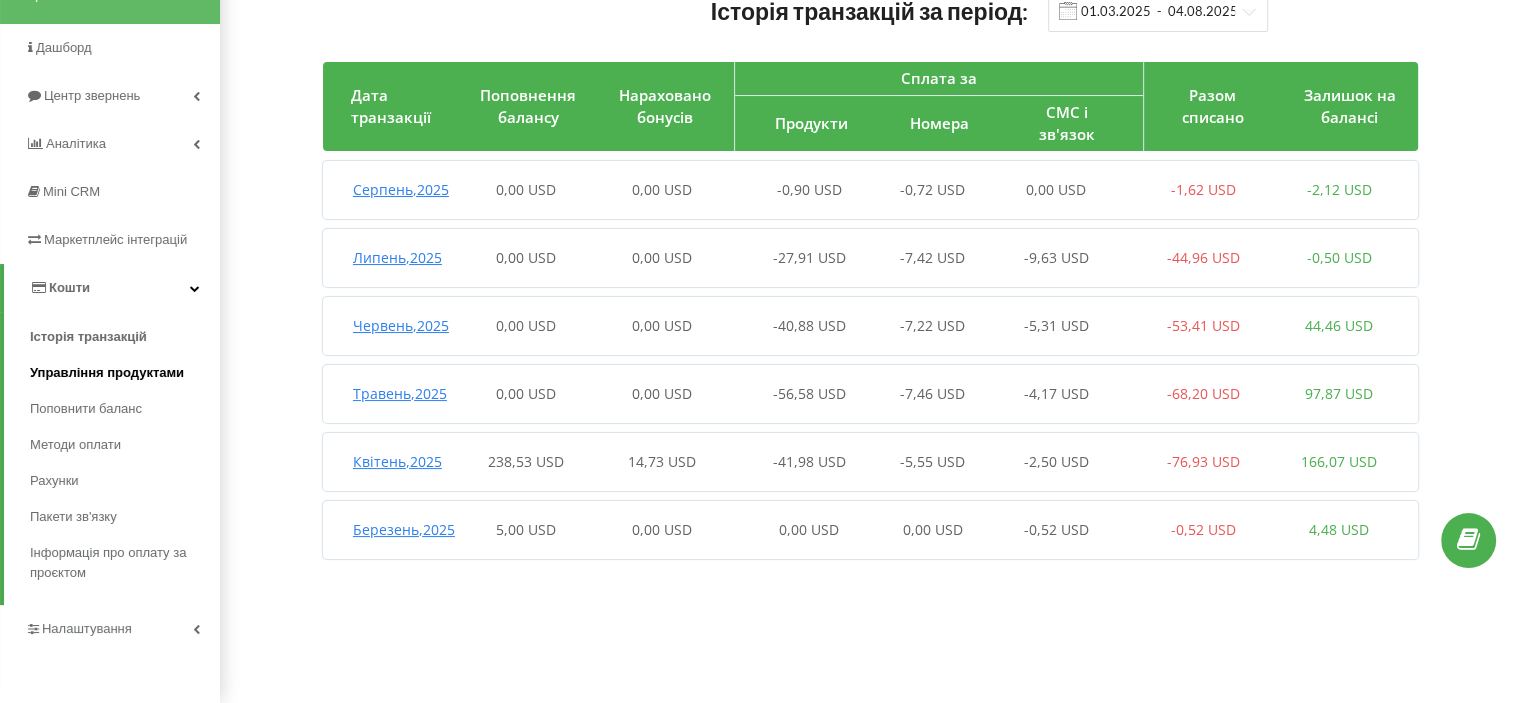click on "Управління продуктами" at bounding box center [107, 373] 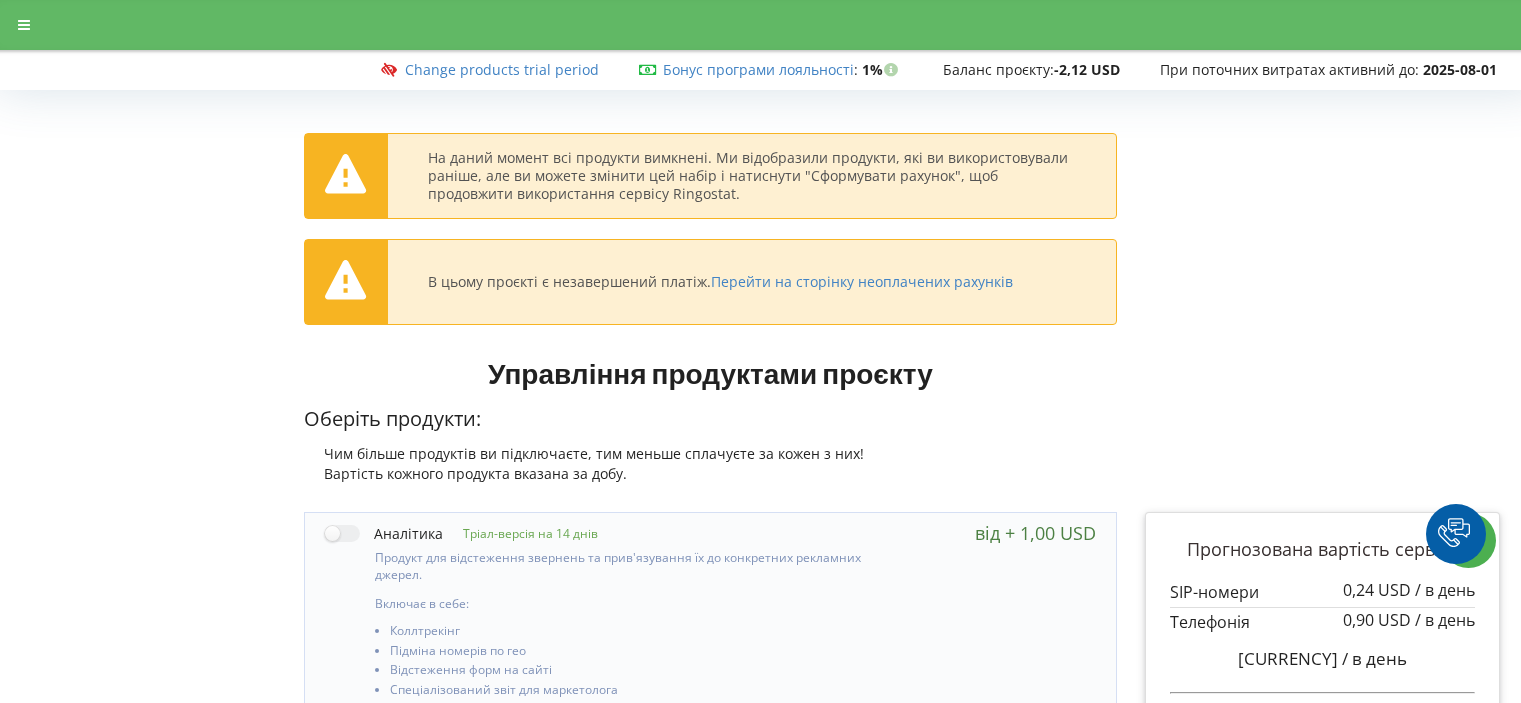 scroll, scrollTop: 0, scrollLeft: 0, axis: both 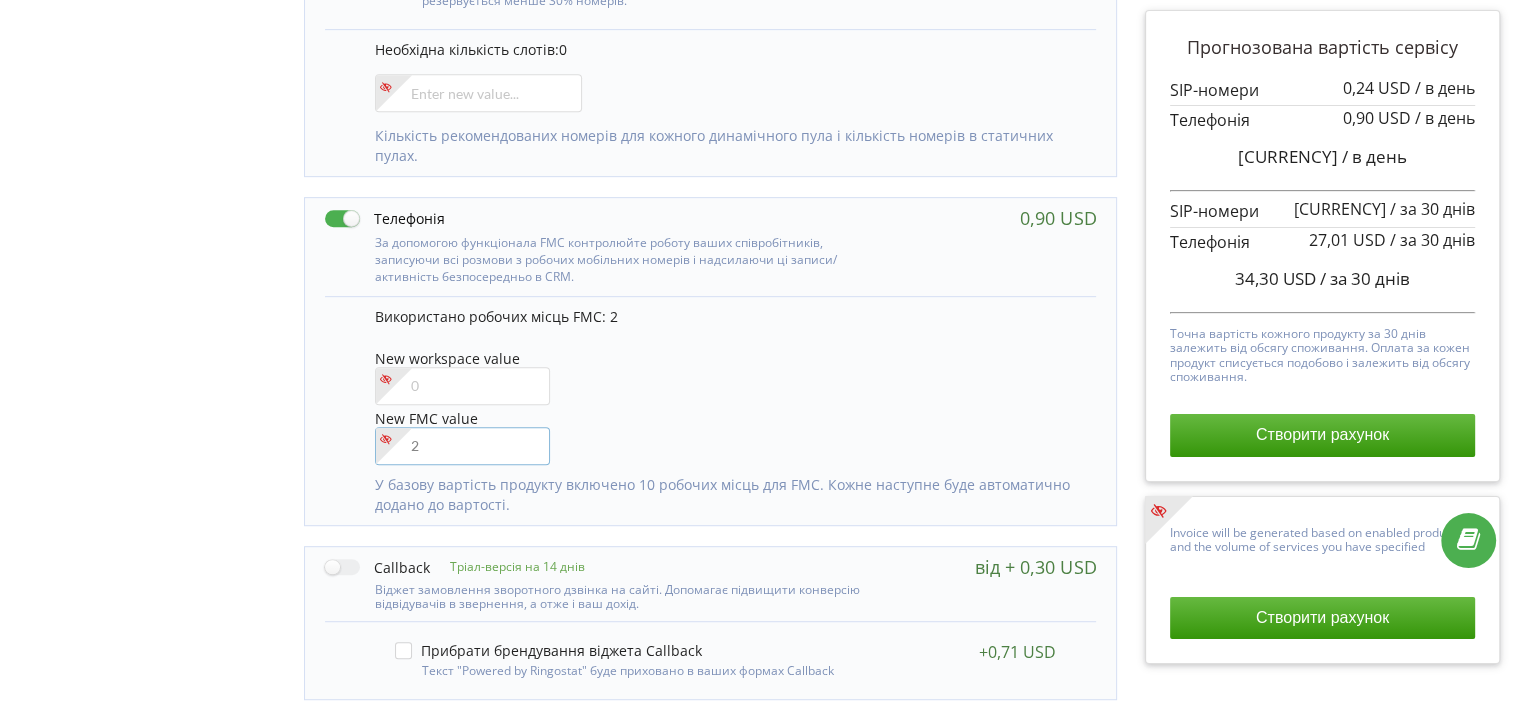 click at bounding box center [462, 446] 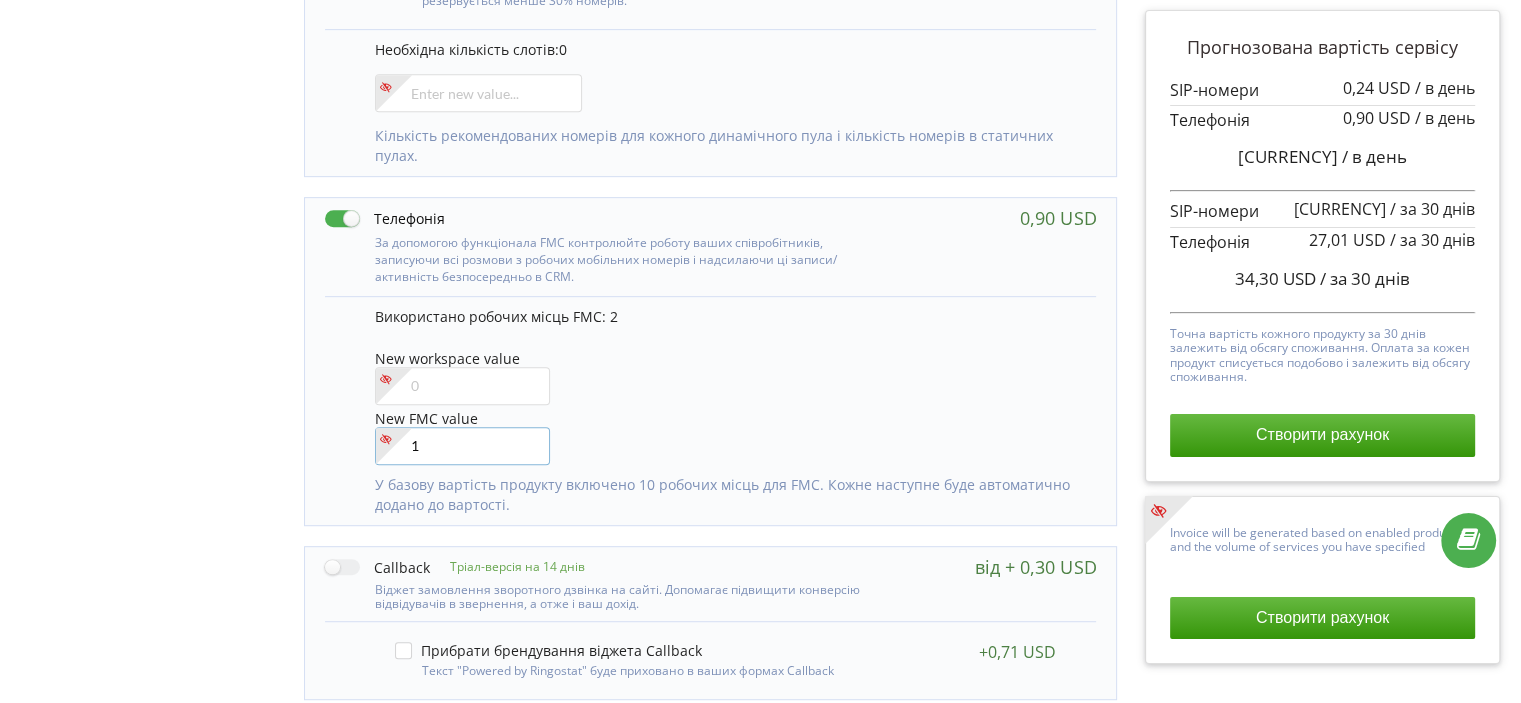 click on "1" at bounding box center [462, 446] 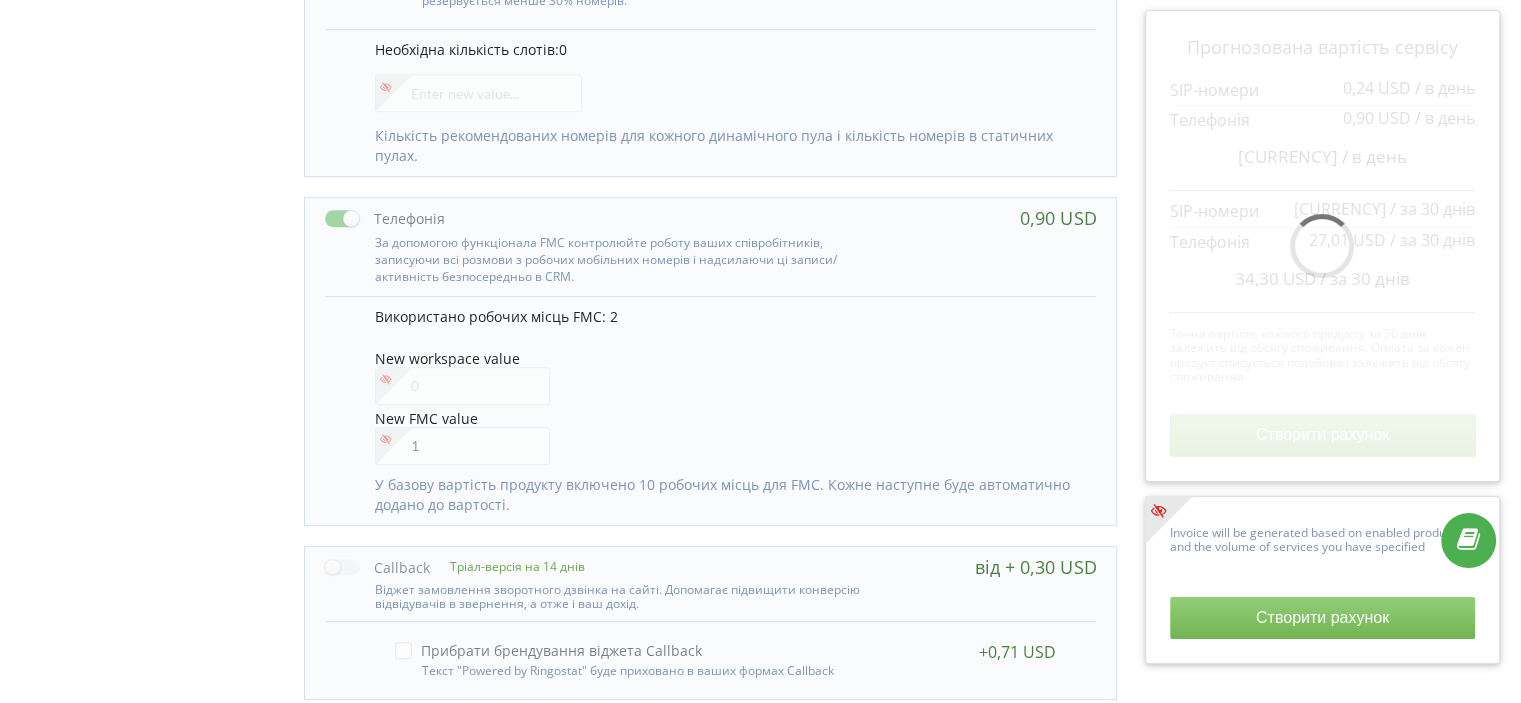 click on "New FMC value
1" at bounding box center (726, 436) 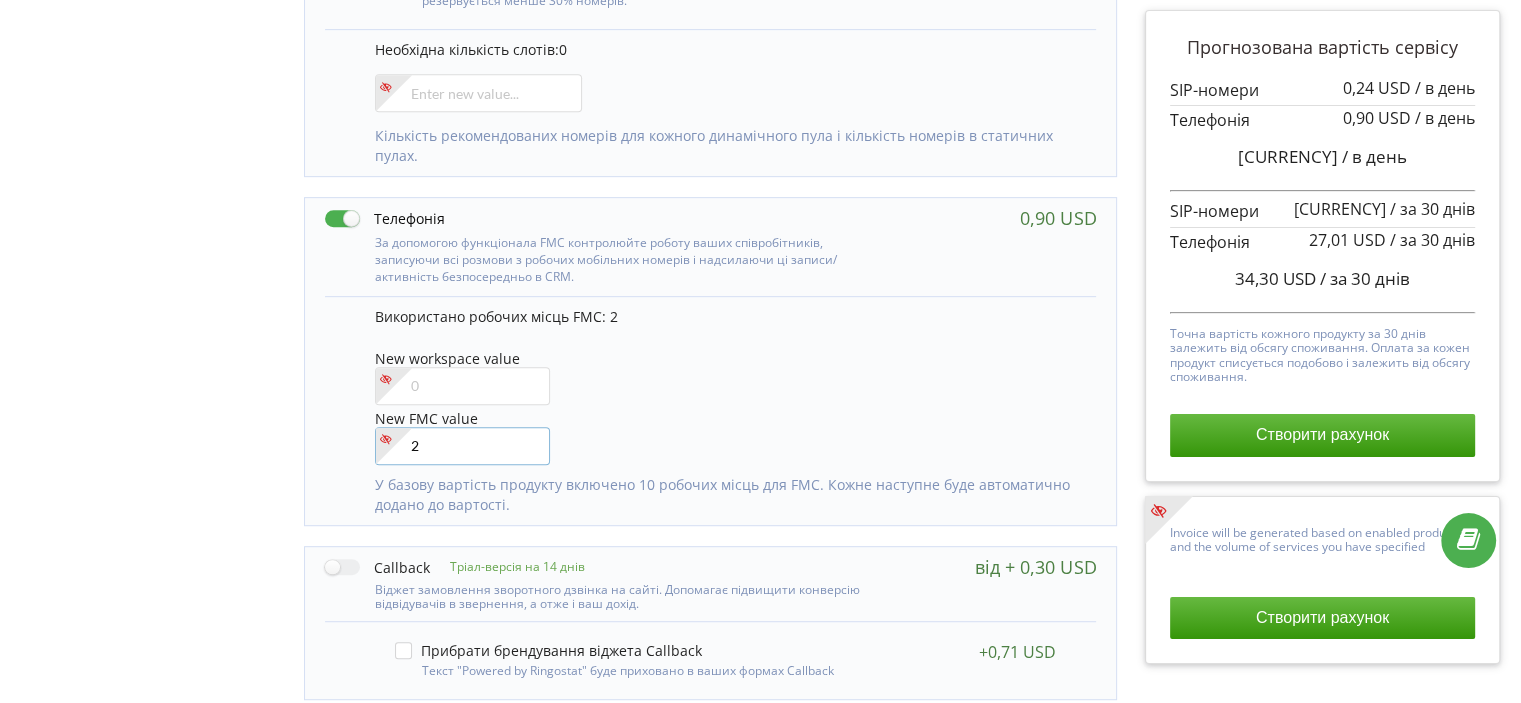 click on "2" at bounding box center (462, 446) 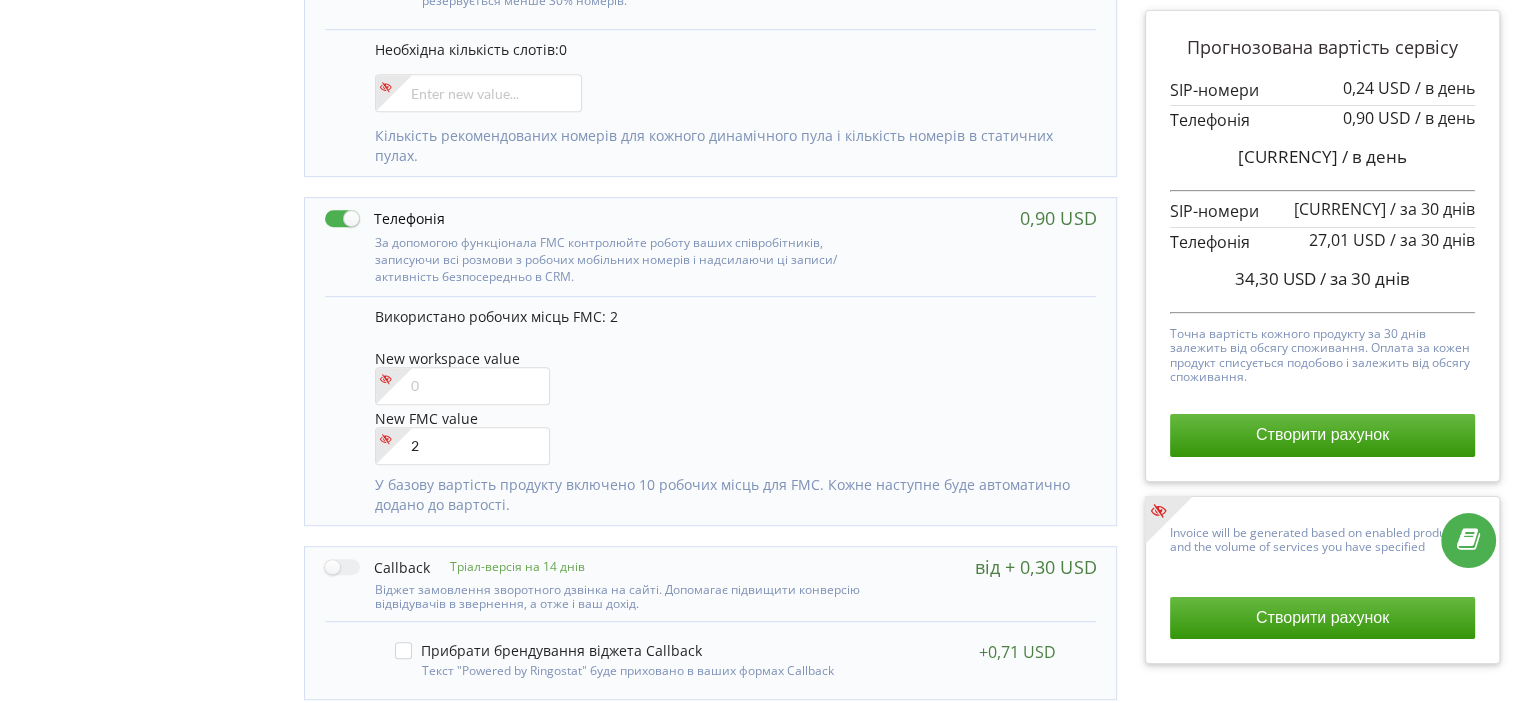 click on "New FMC value
2" at bounding box center (726, 436) 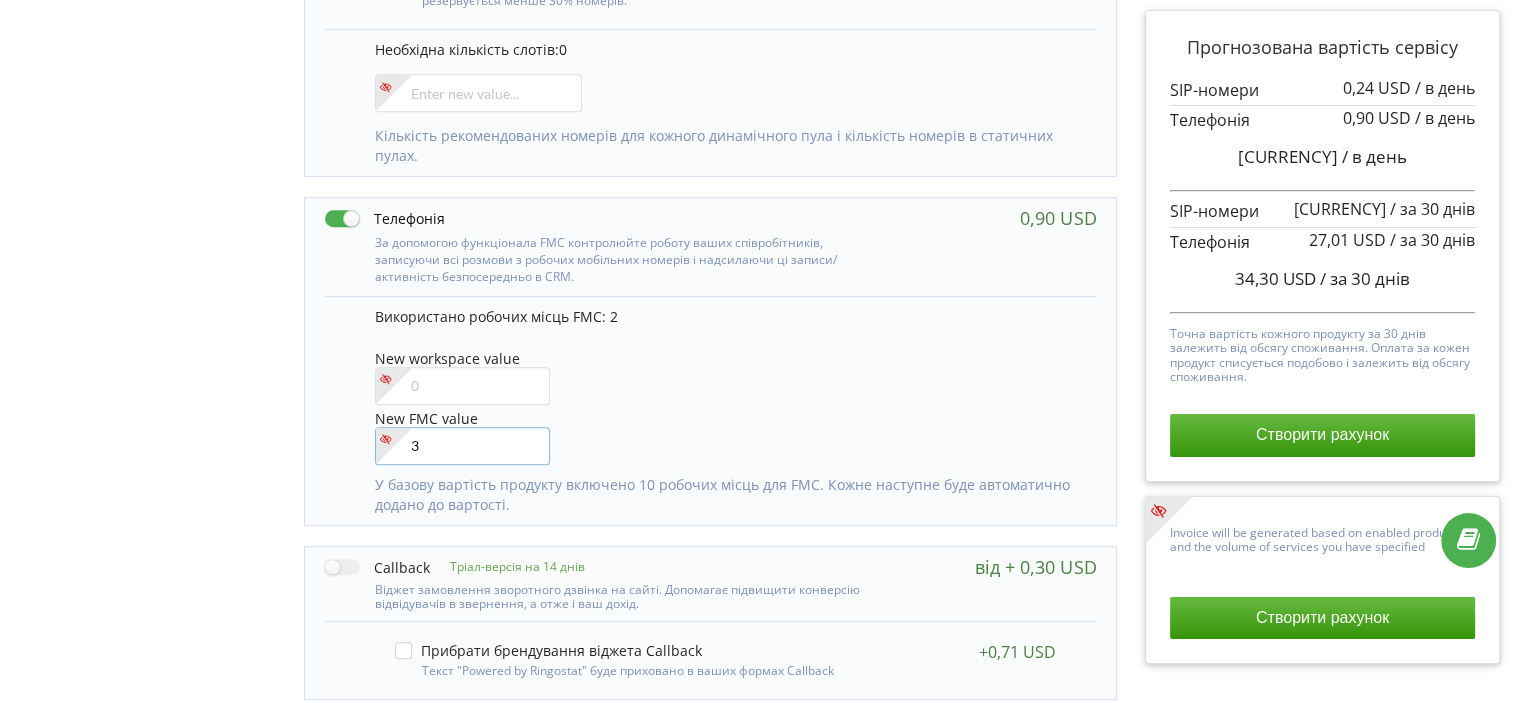 click on "3" at bounding box center (462, 446) 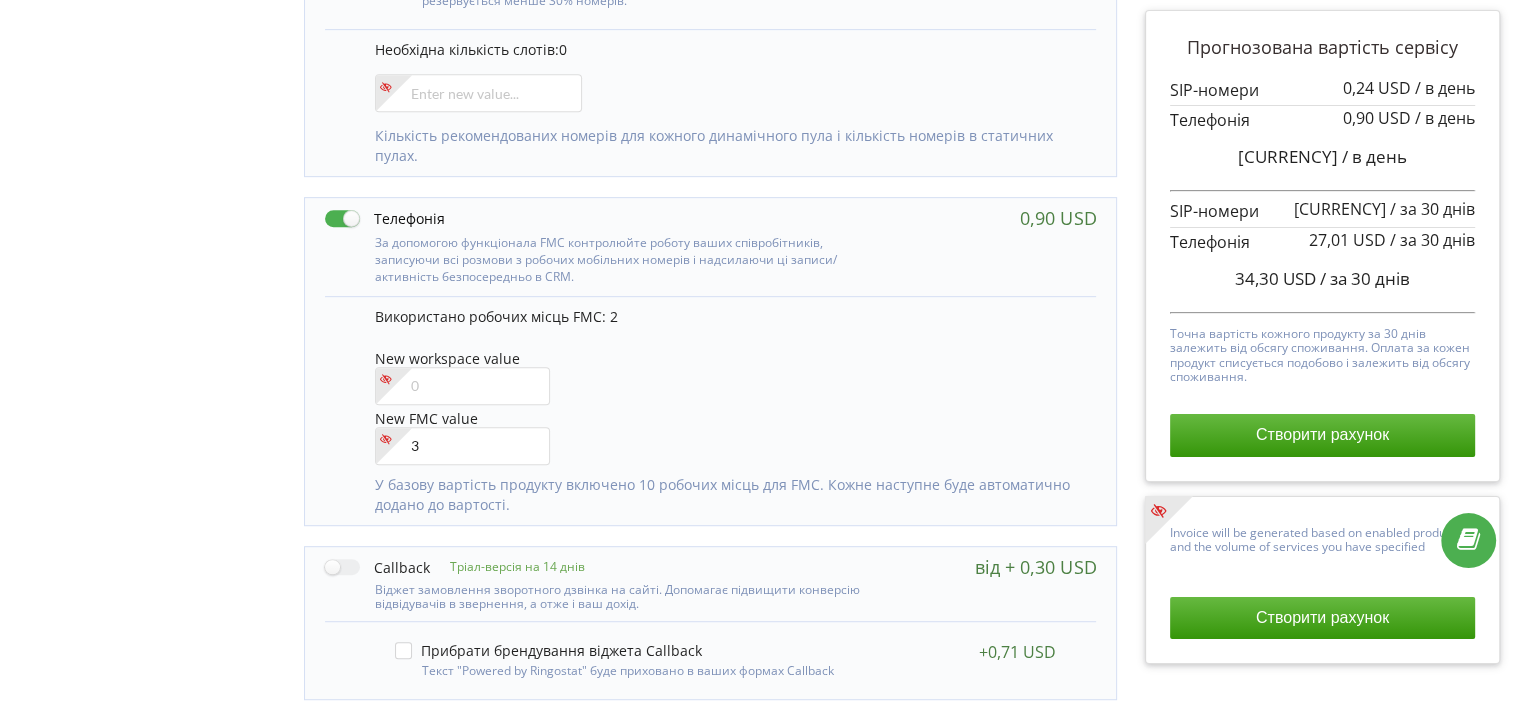 click on "New FMC value
3" at bounding box center [726, 436] 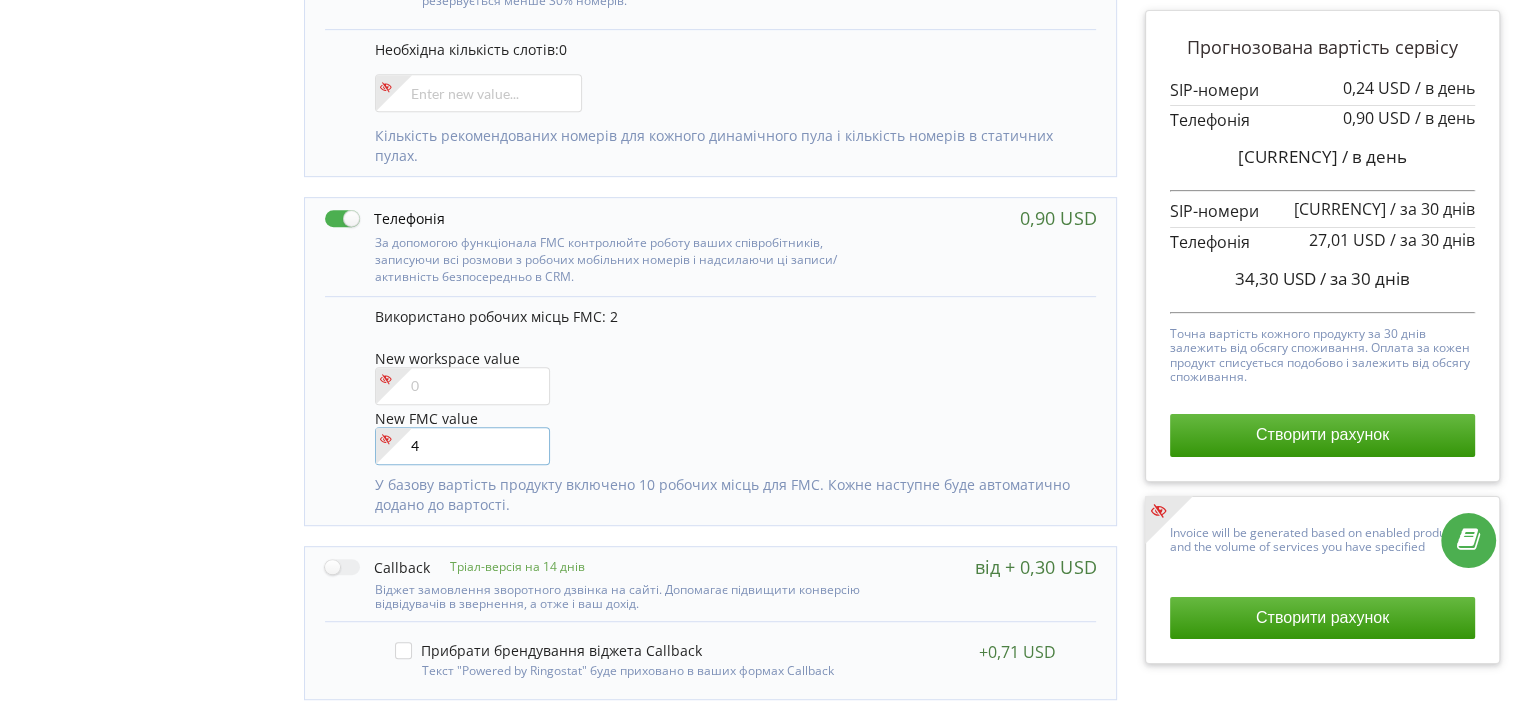 click on "4" at bounding box center (462, 446) 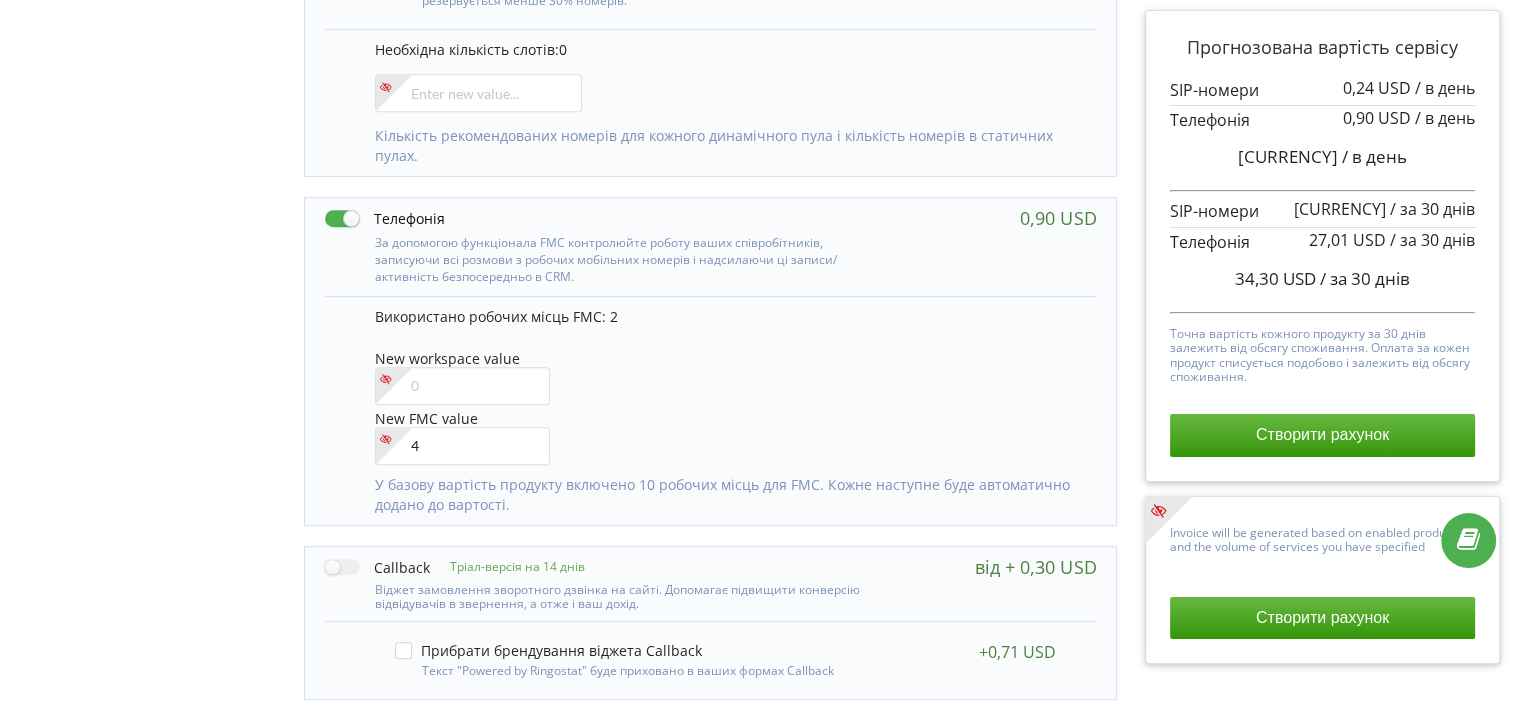 click on "New FMC value
4" at bounding box center [726, 436] 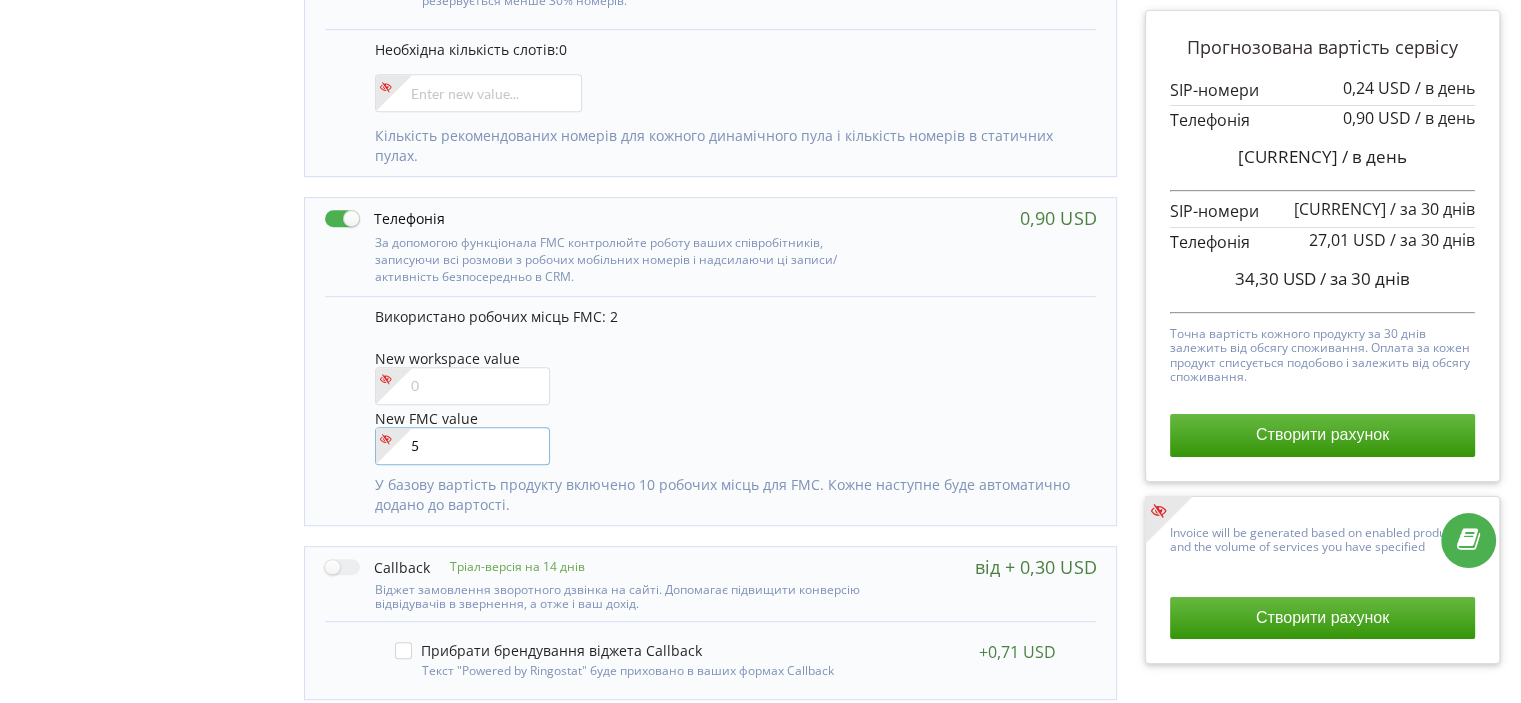 click on "5" at bounding box center [462, 446] 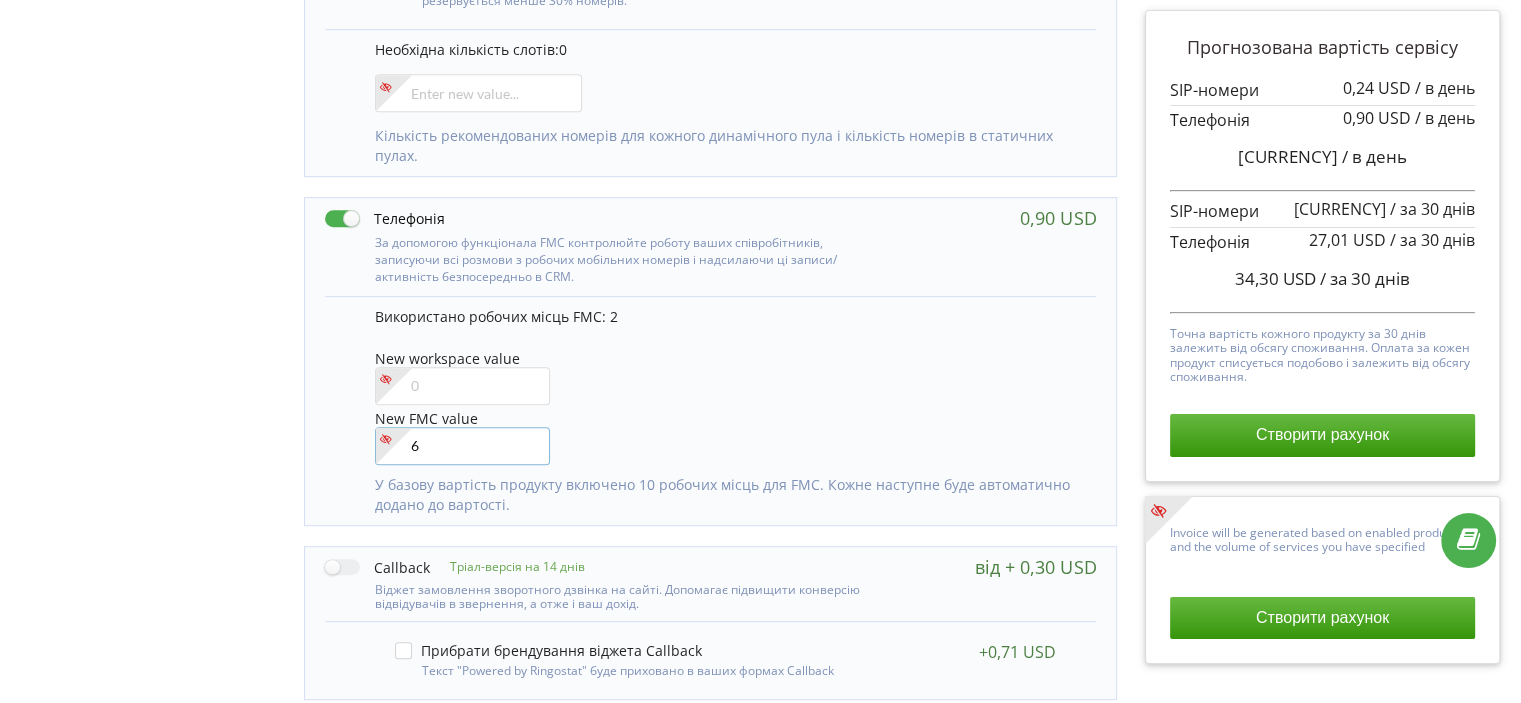 click on "6" at bounding box center (462, 446) 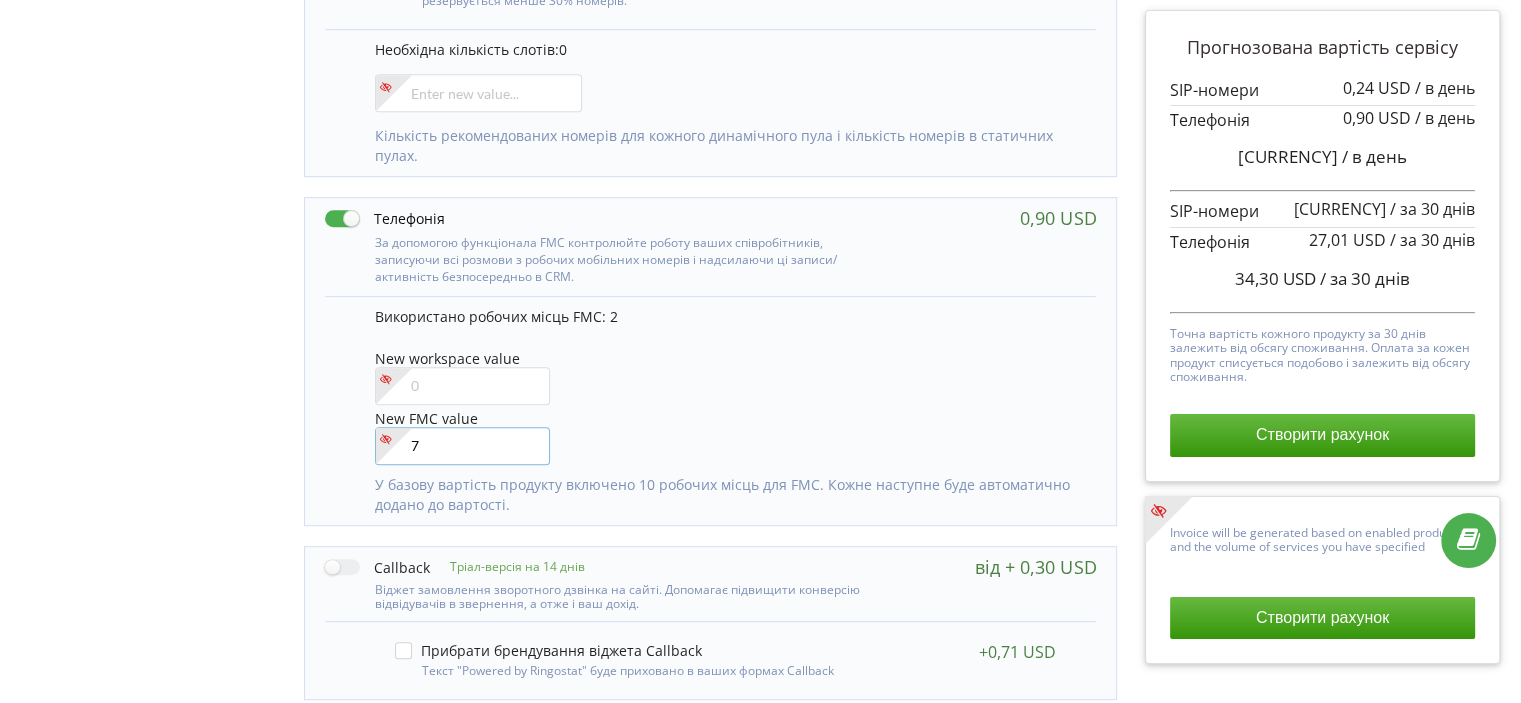 click on "7" at bounding box center [462, 446] 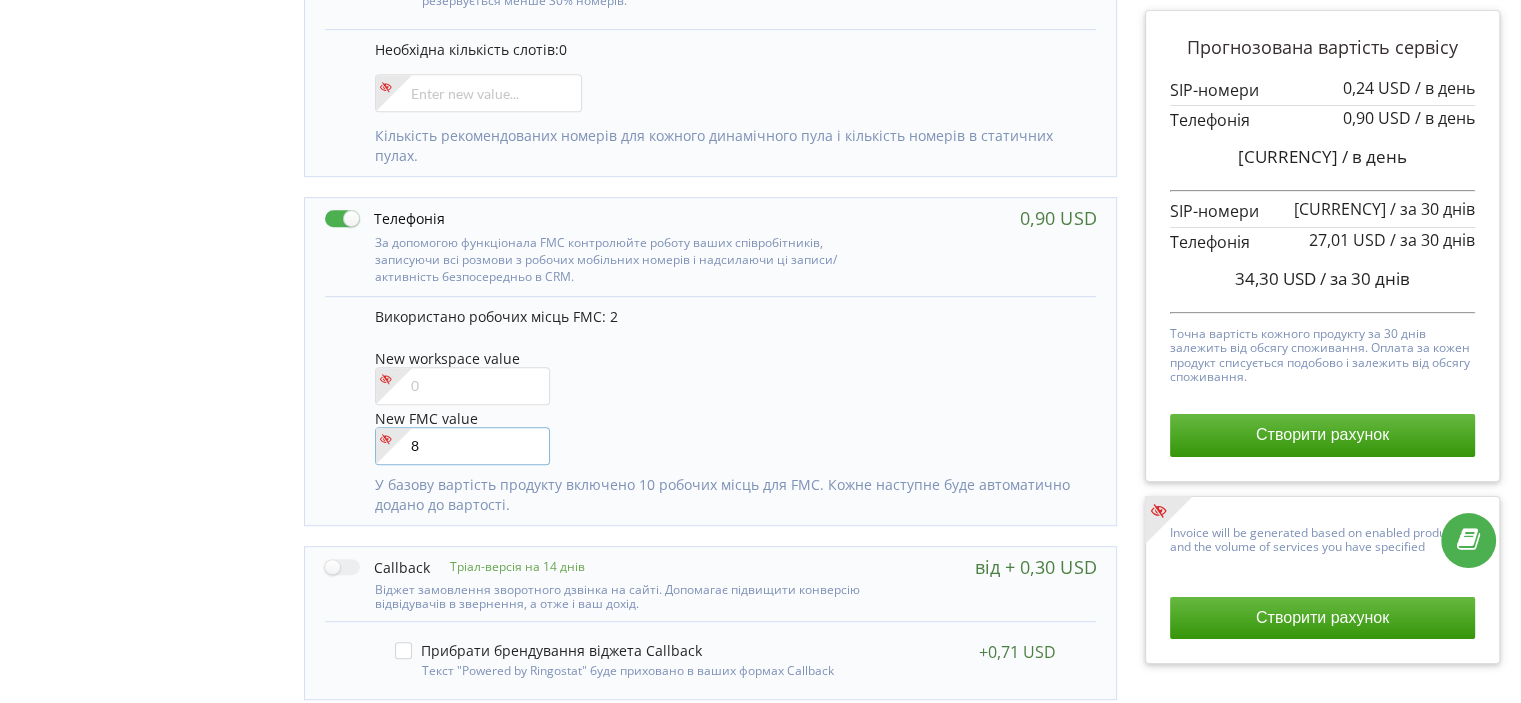 click on "8" at bounding box center (462, 446) 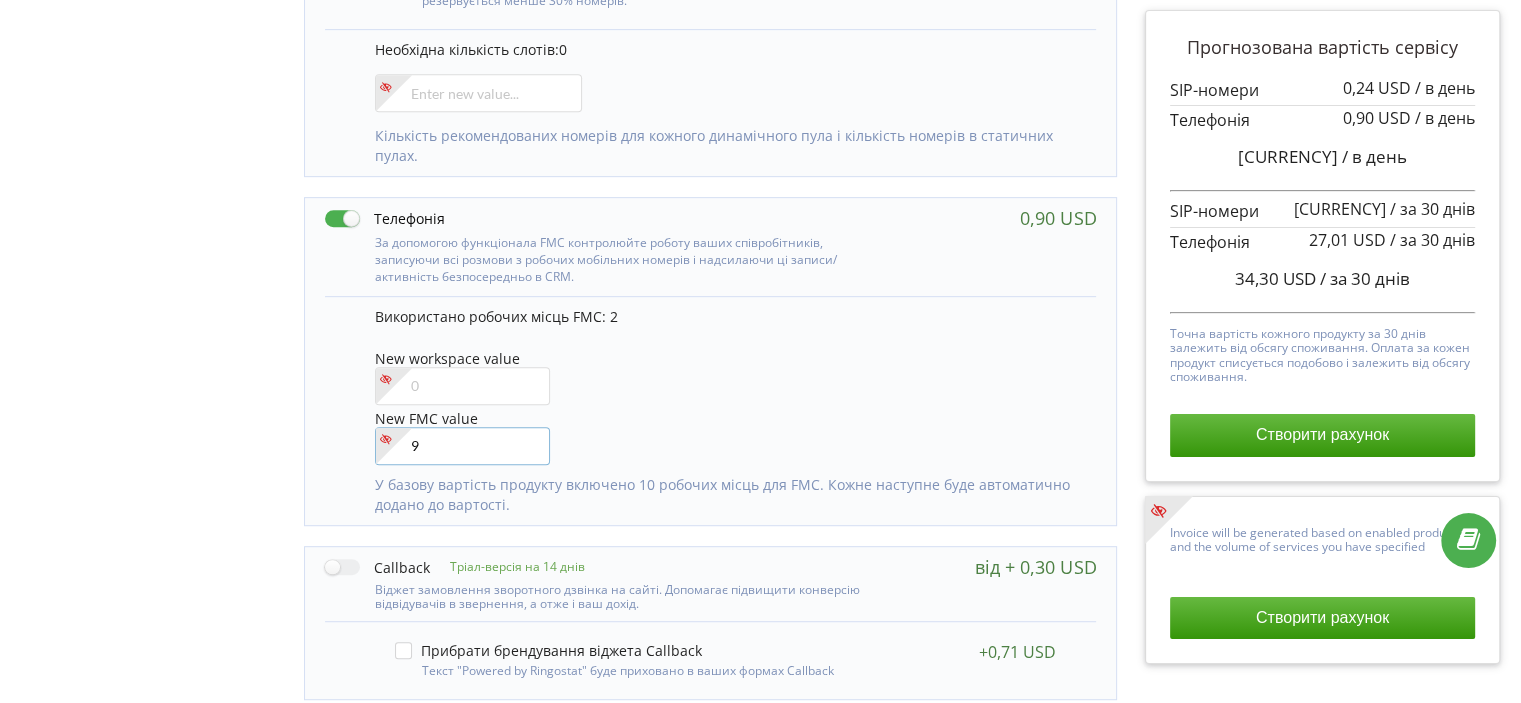 click on "9" at bounding box center [462, 446] 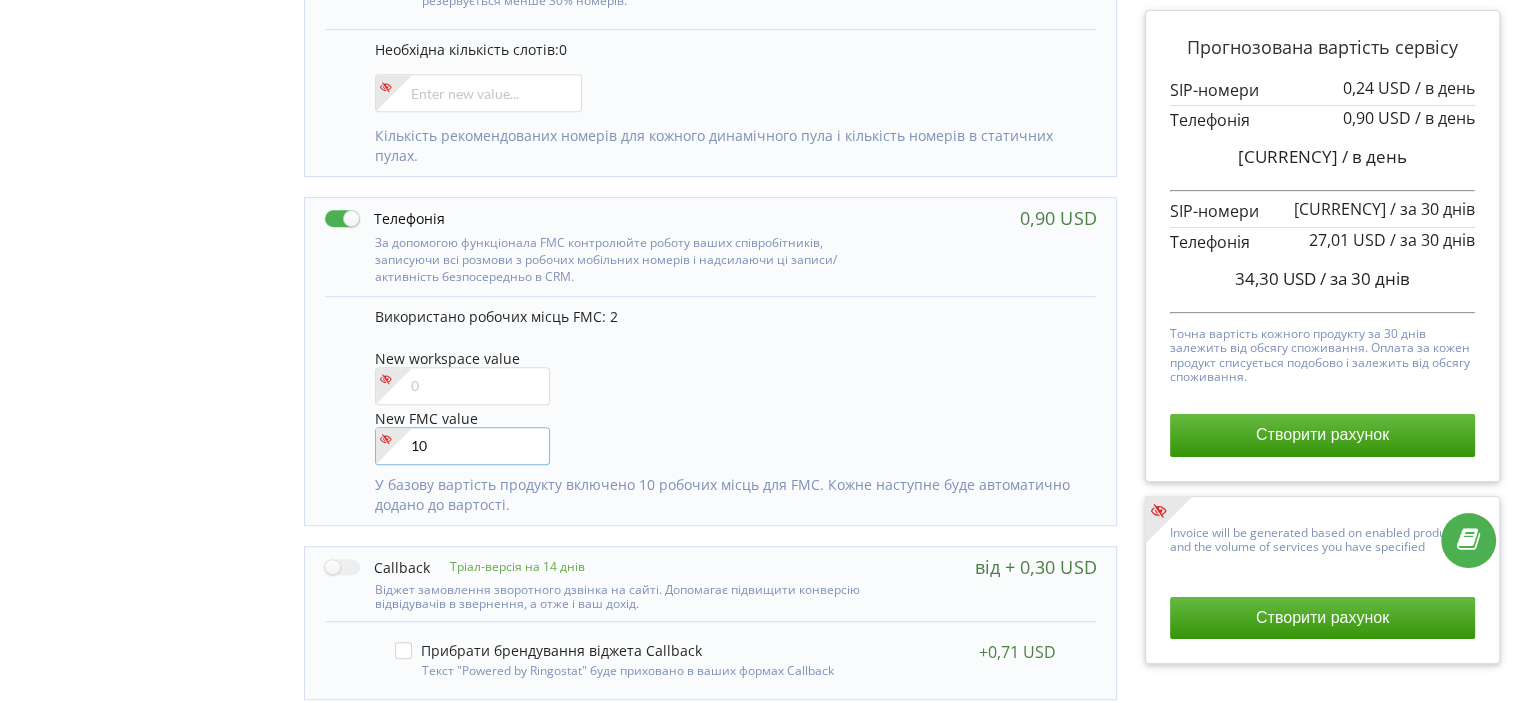 click on "10" at bounding box center [462, 446] 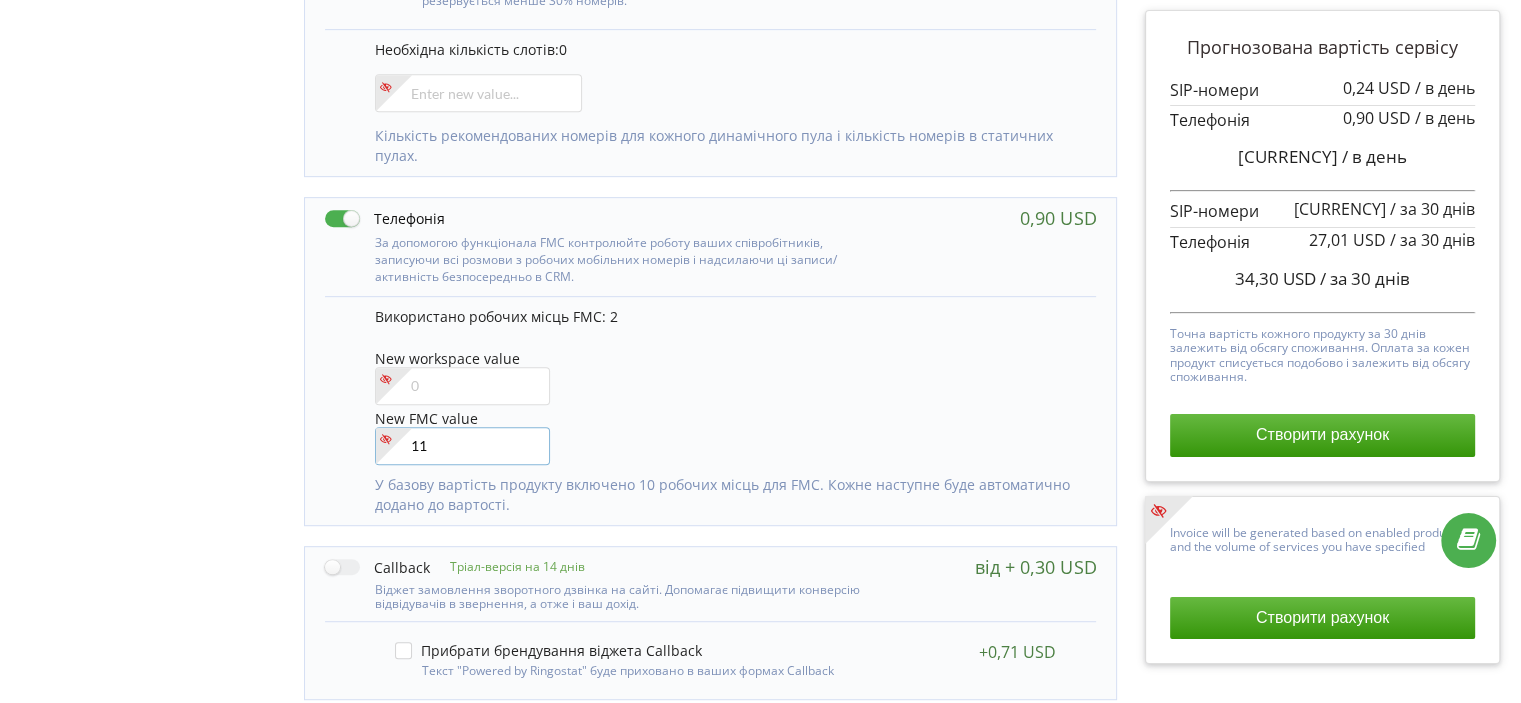 click on "11" at bounding box center (462, 446) 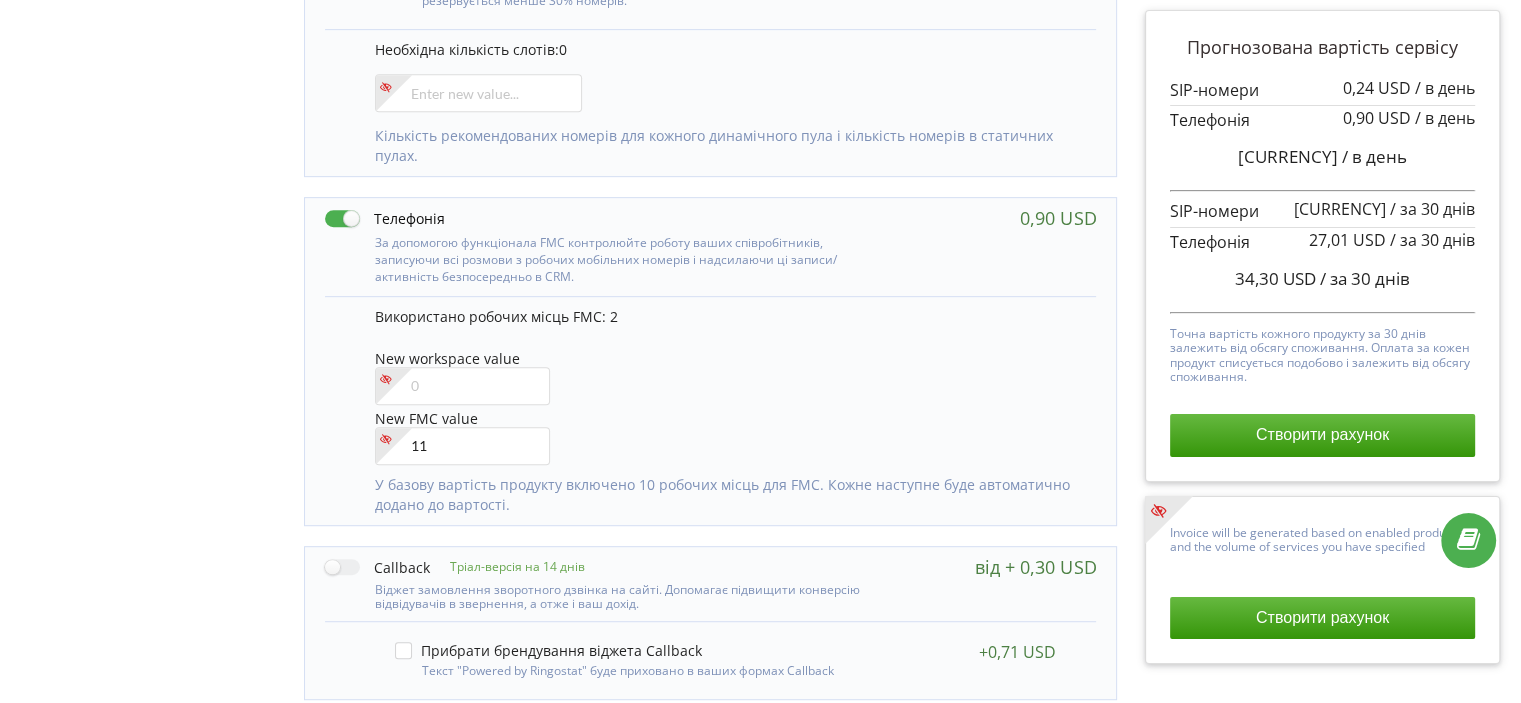 click on "New FMC value
11" at bounding box center [726, 436] 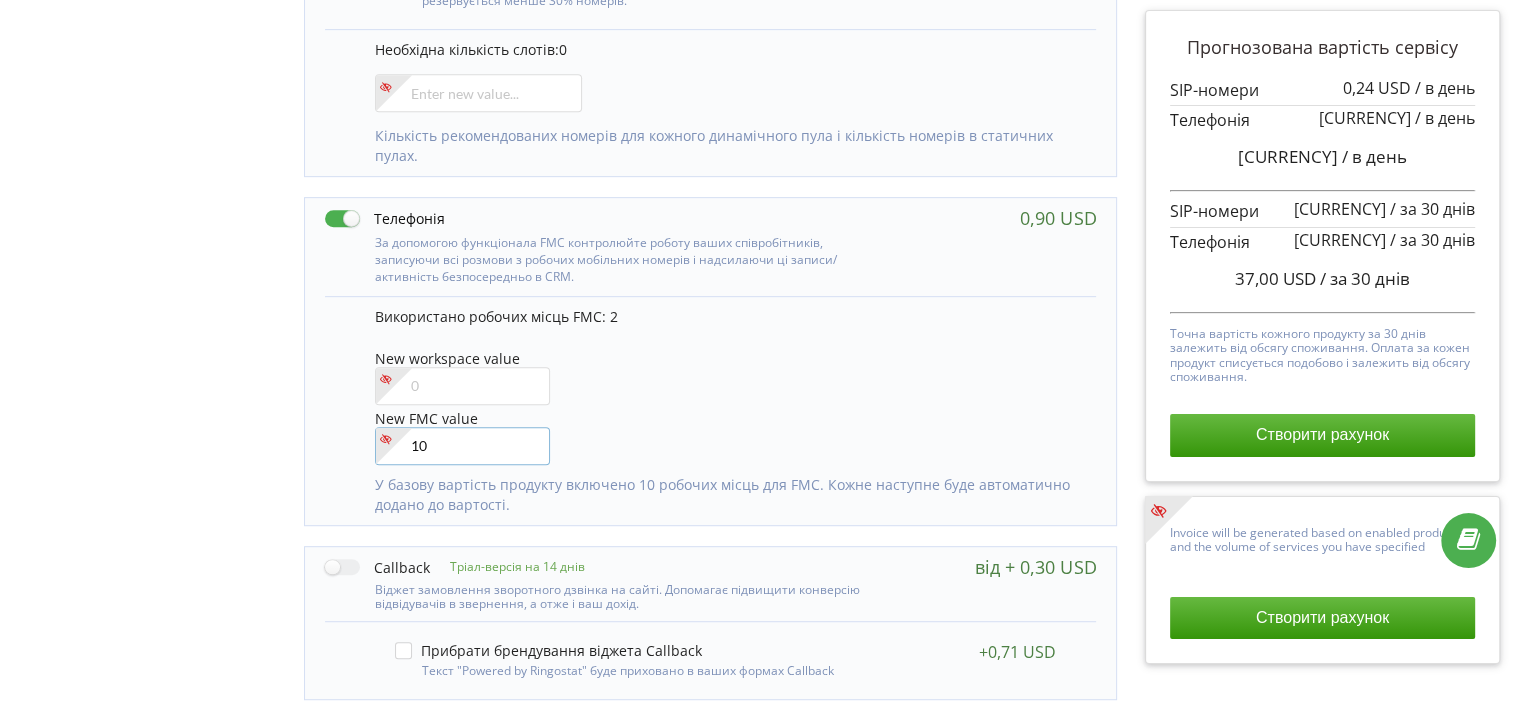click on "10" at bounding box center [462, 446] 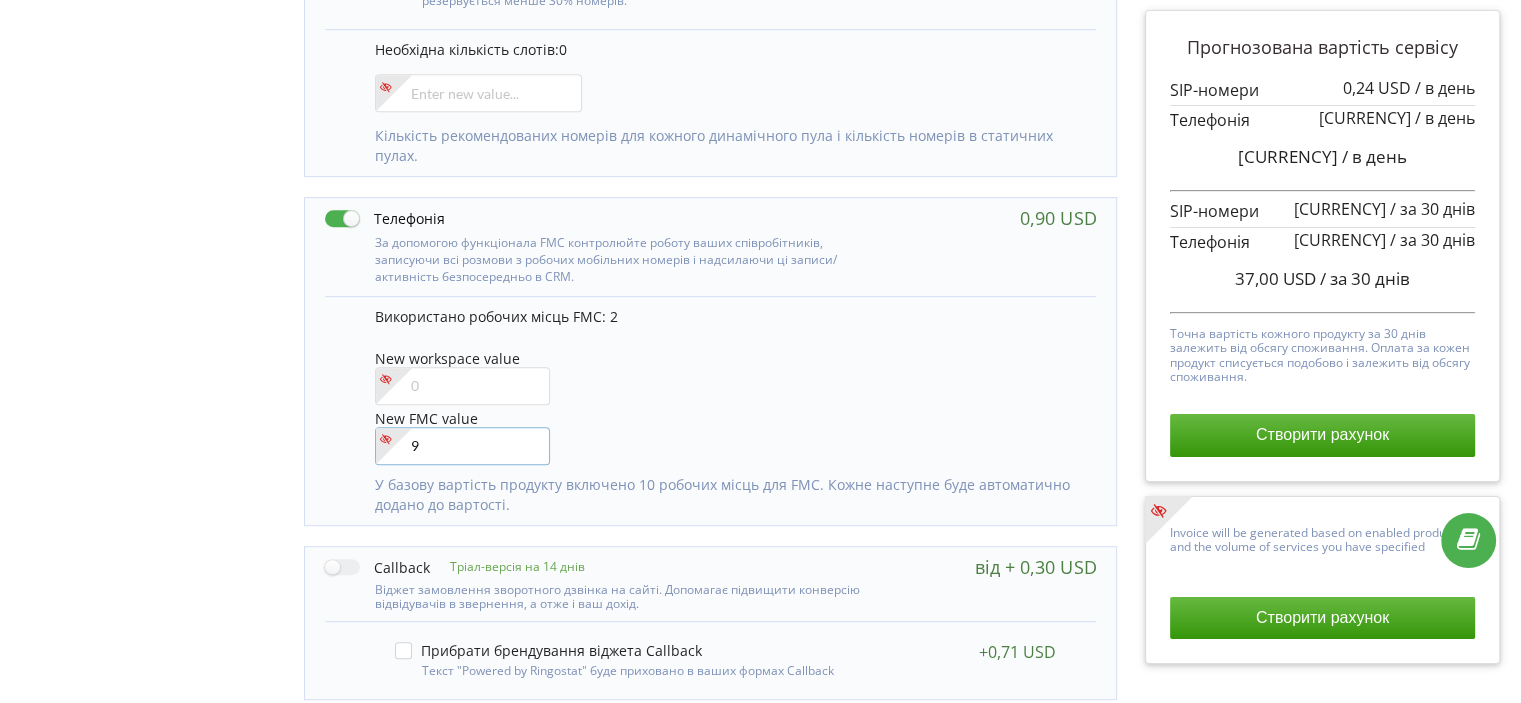 click on "9" at bounding box center [462, 446] 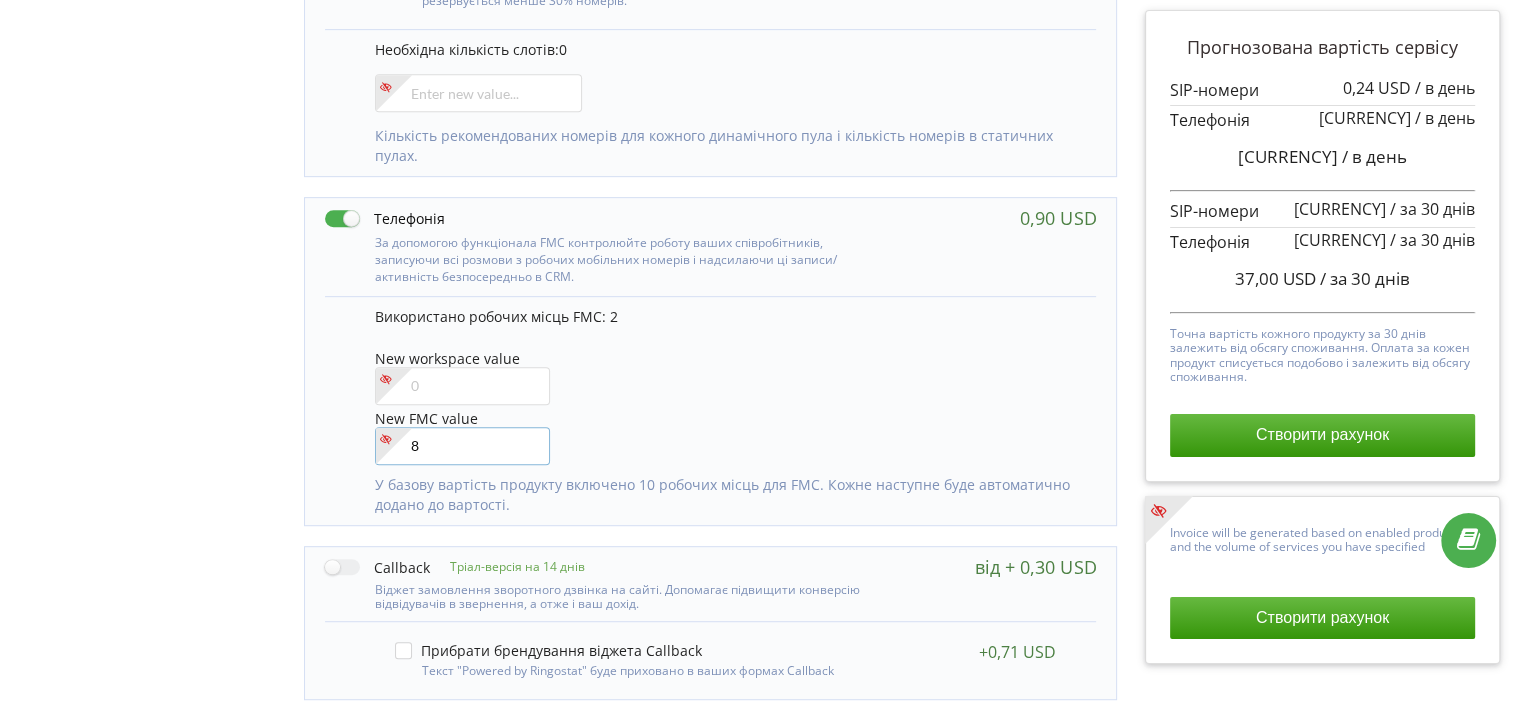 click on "8" at bounding box center [462, 446] 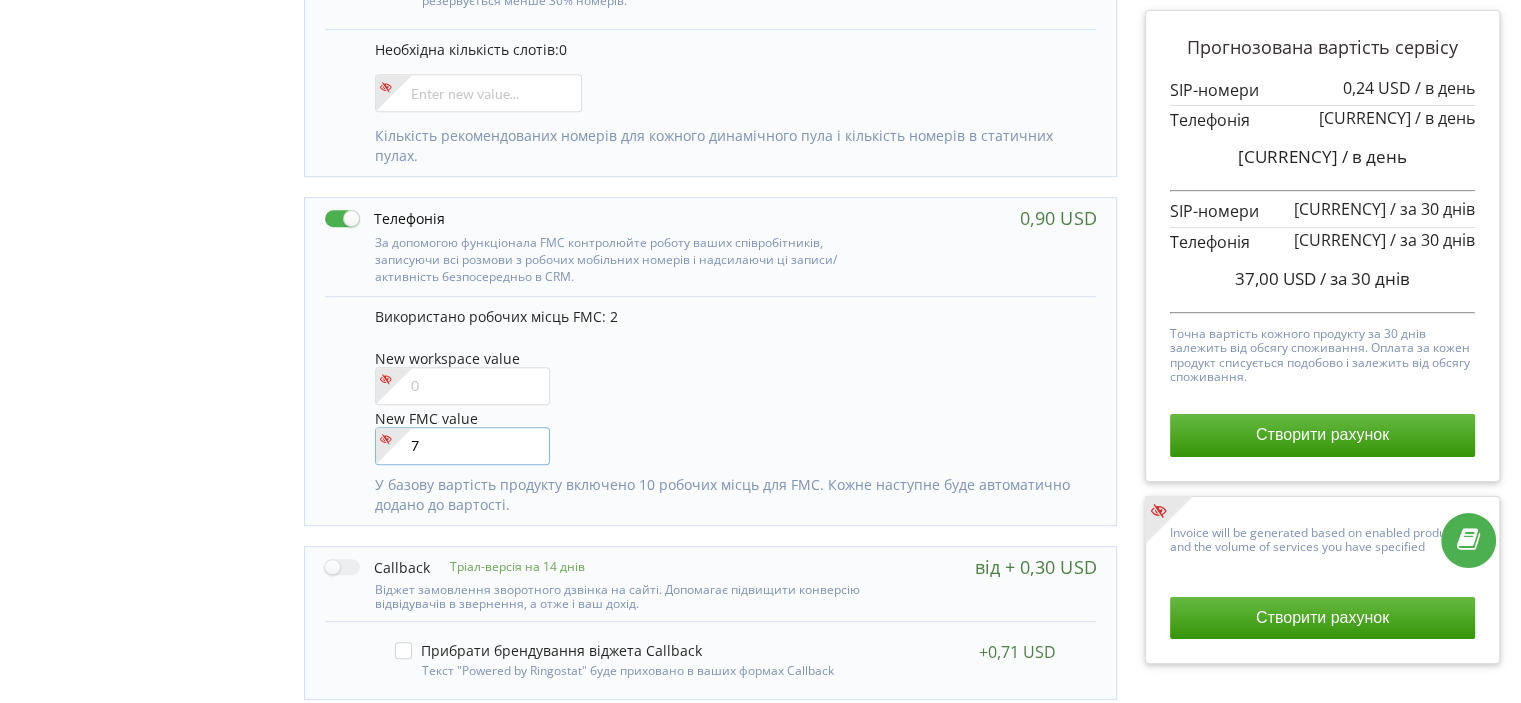 click on "7" at bounding box center (462, 446) 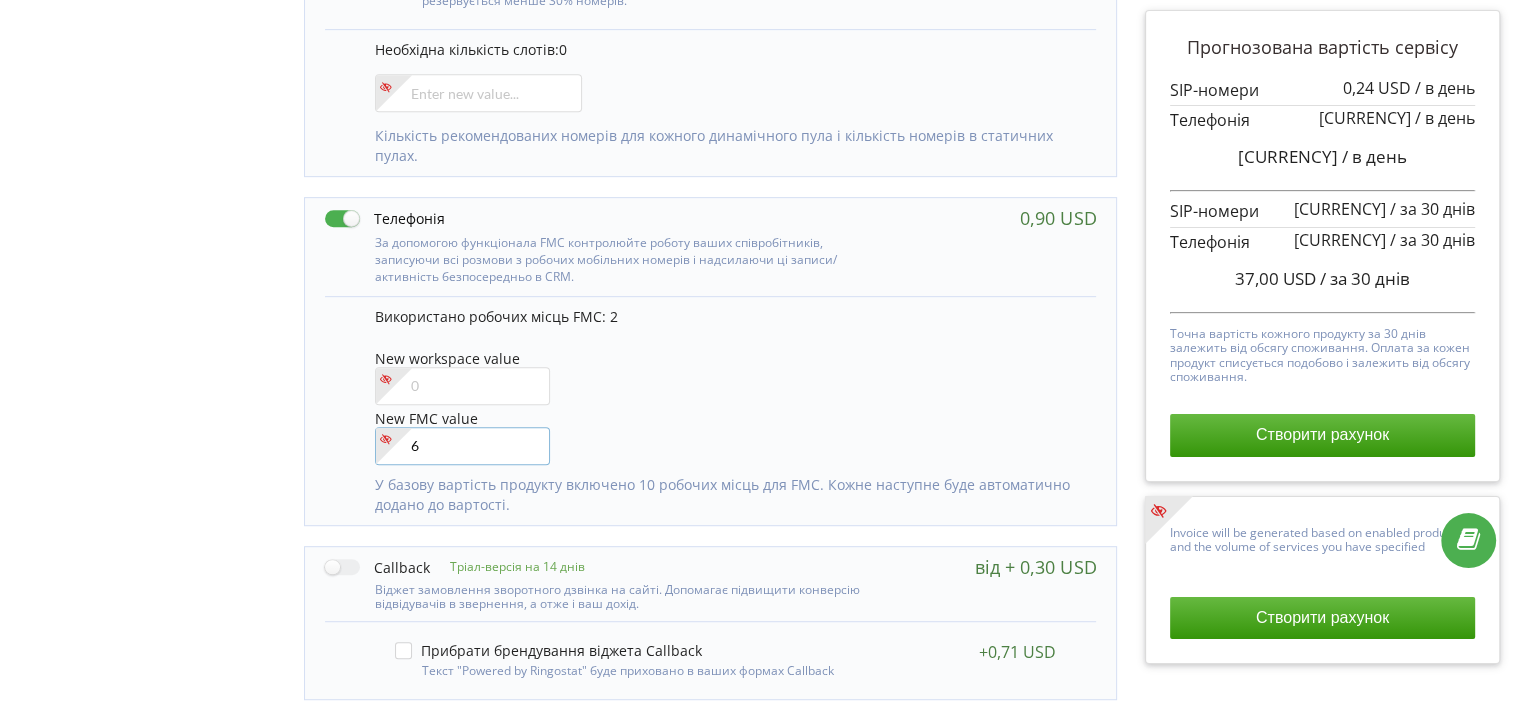 click on "6" at bounding box center [462, 446] 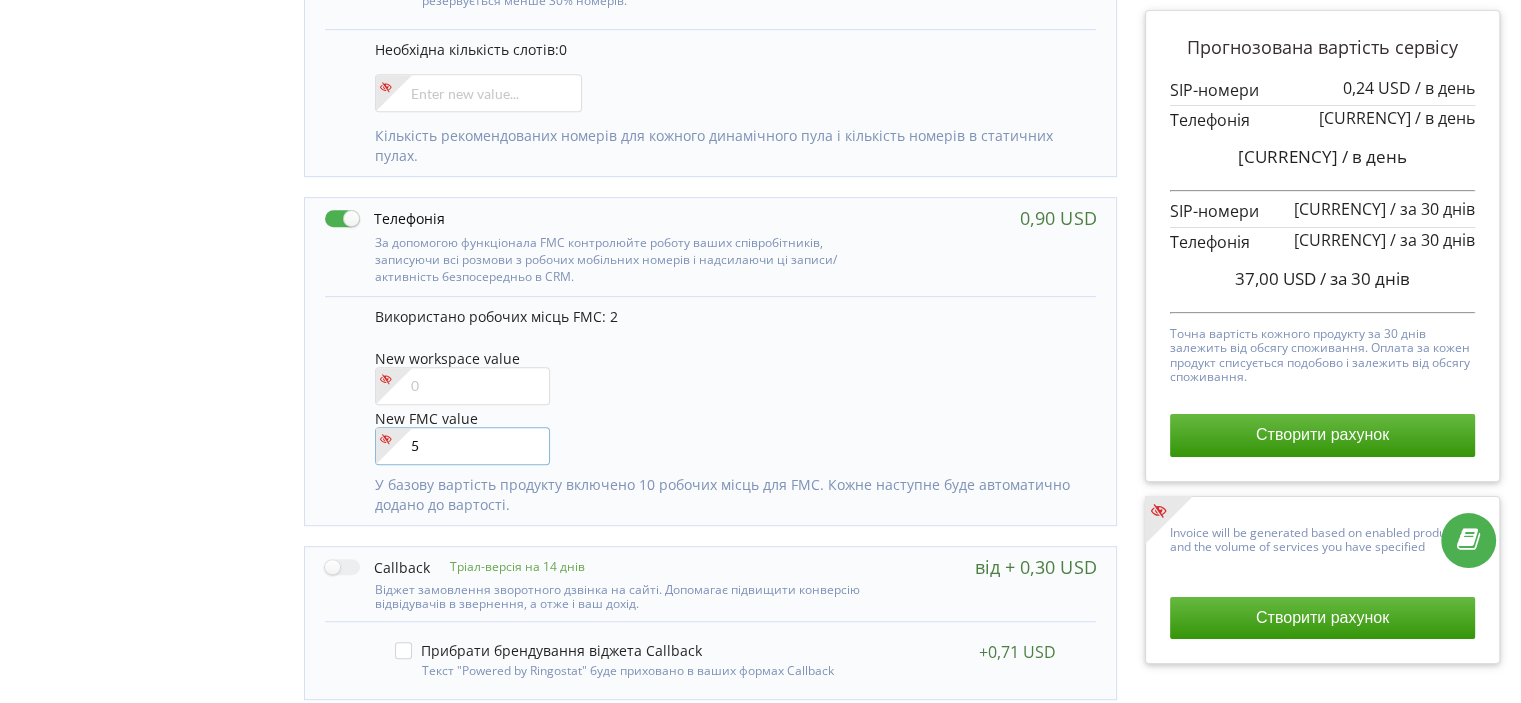 click on "5" at bounding box center [462, 446] 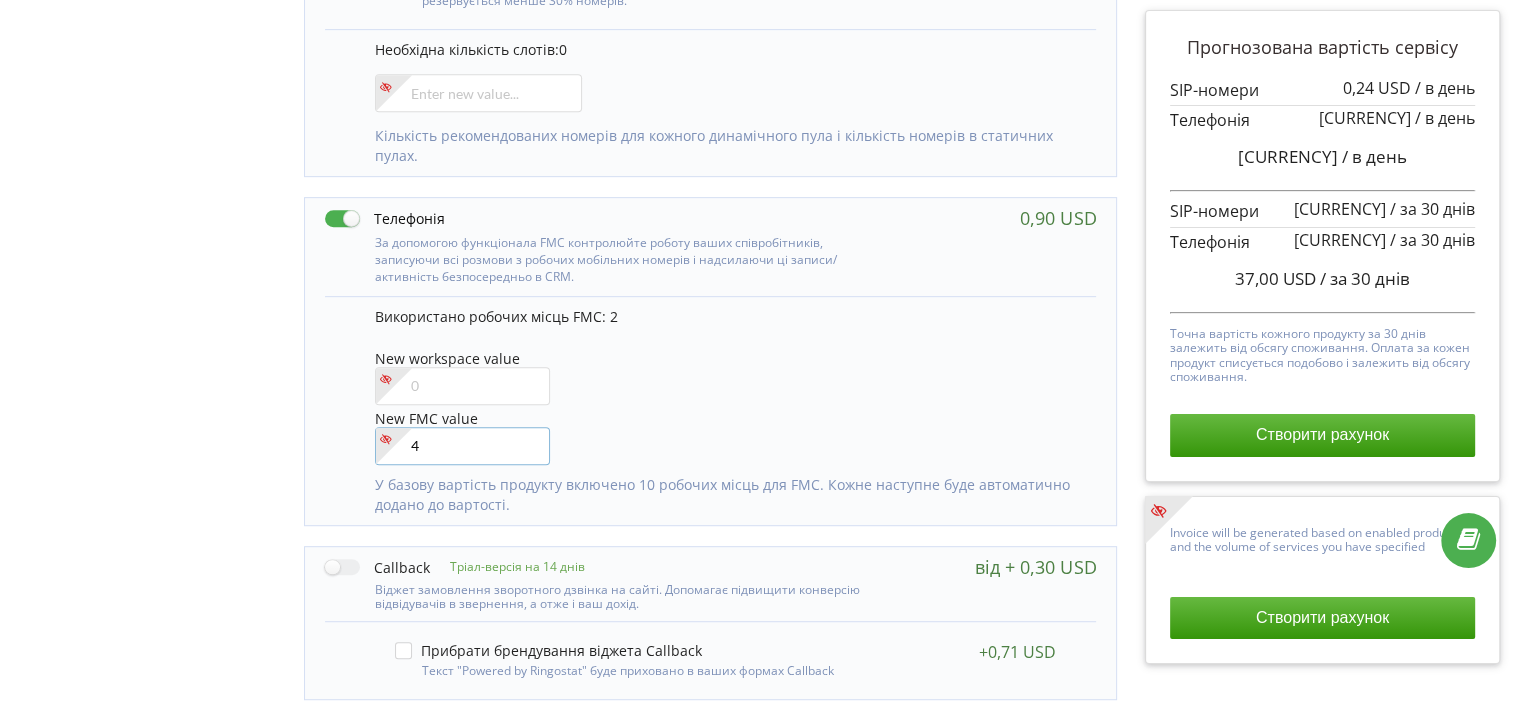 type on "4" 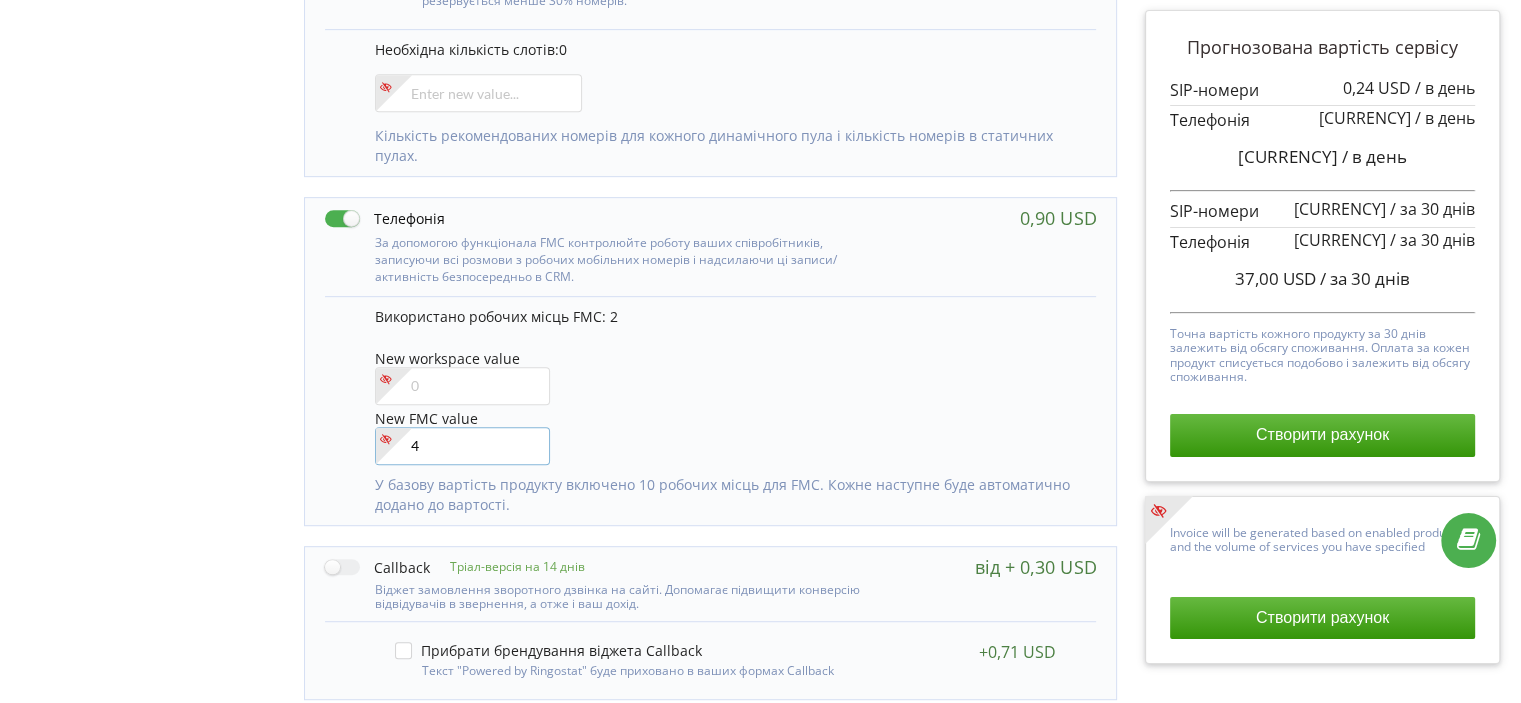 click on "4" at bounding box center (462, 446) 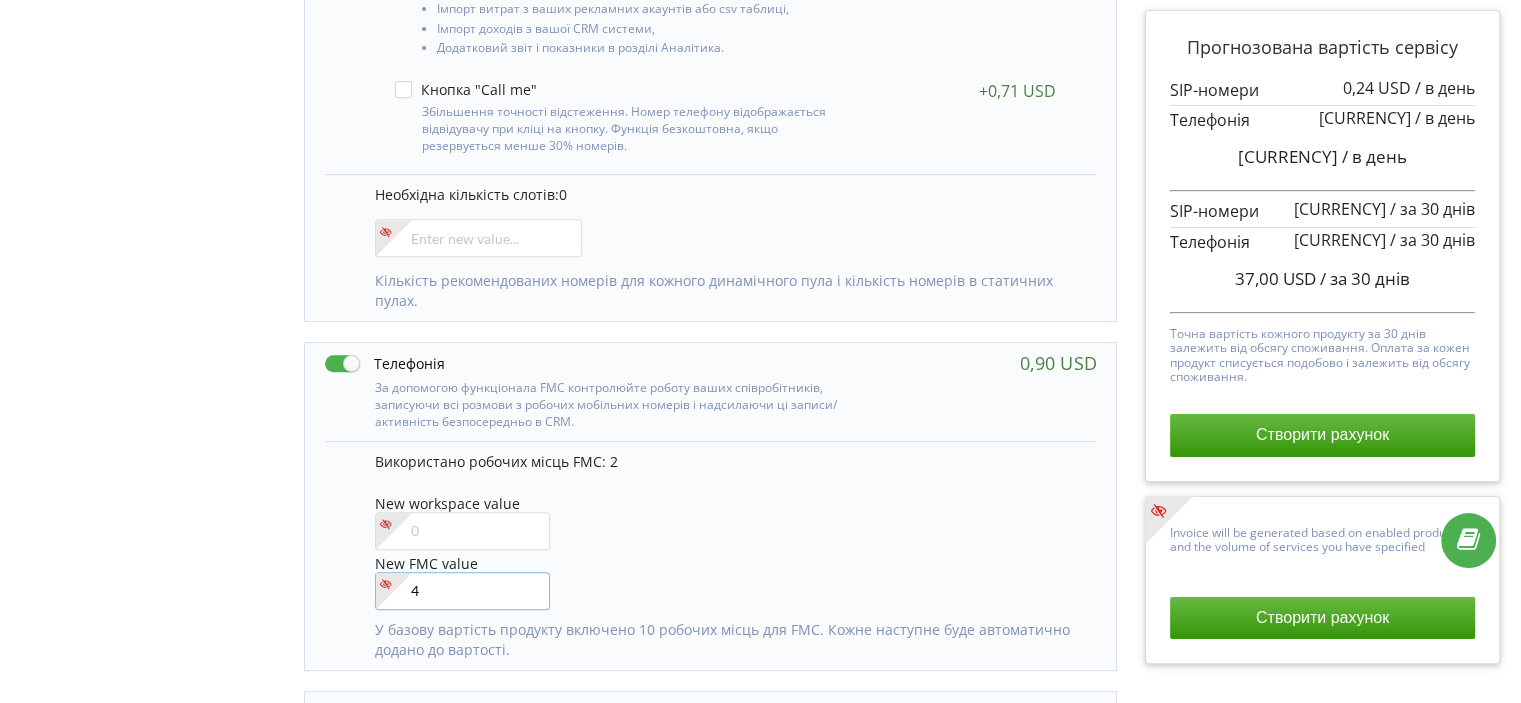scroll, scrollTop: 900, scrollLeft: 0, axis: vertical 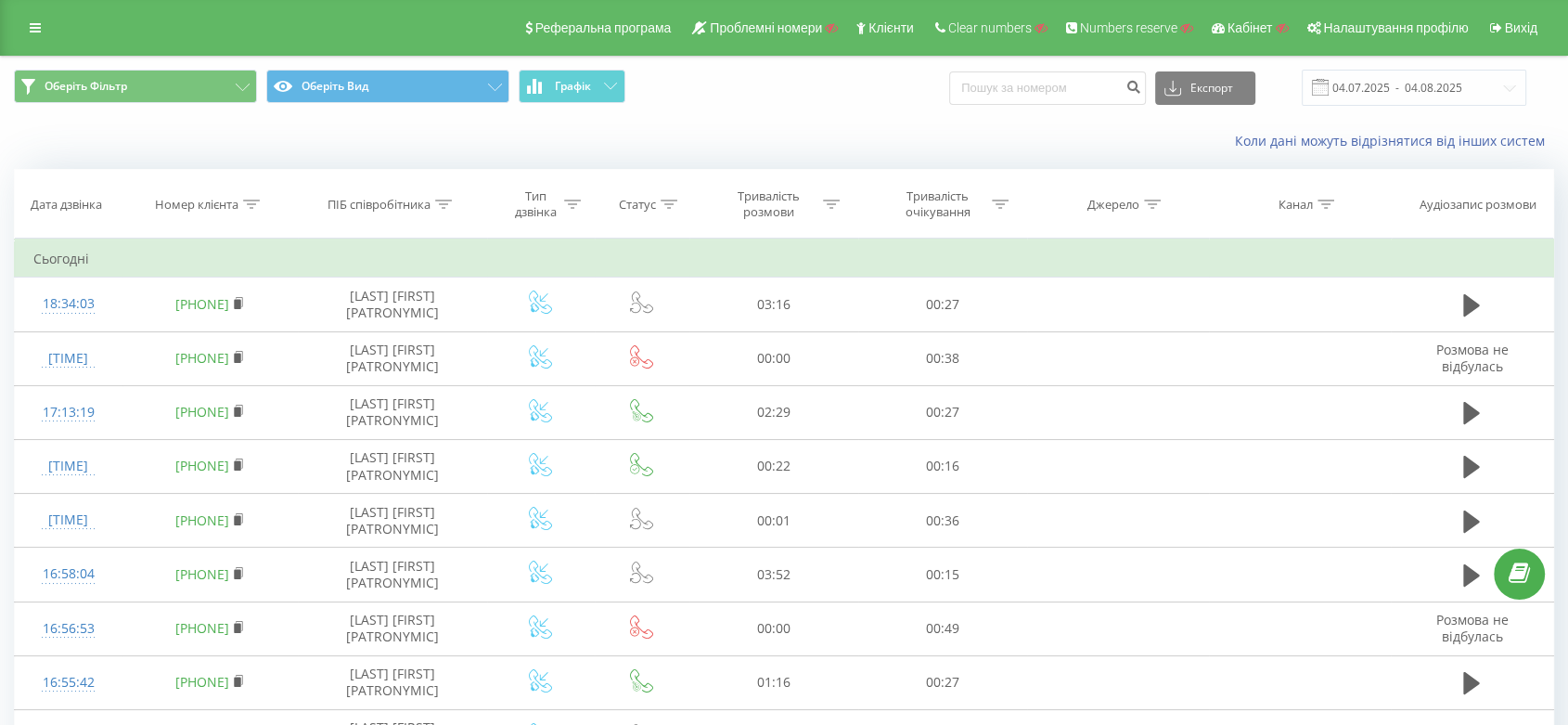 click on "Номер клієнта" at bounding box center [210, 204] 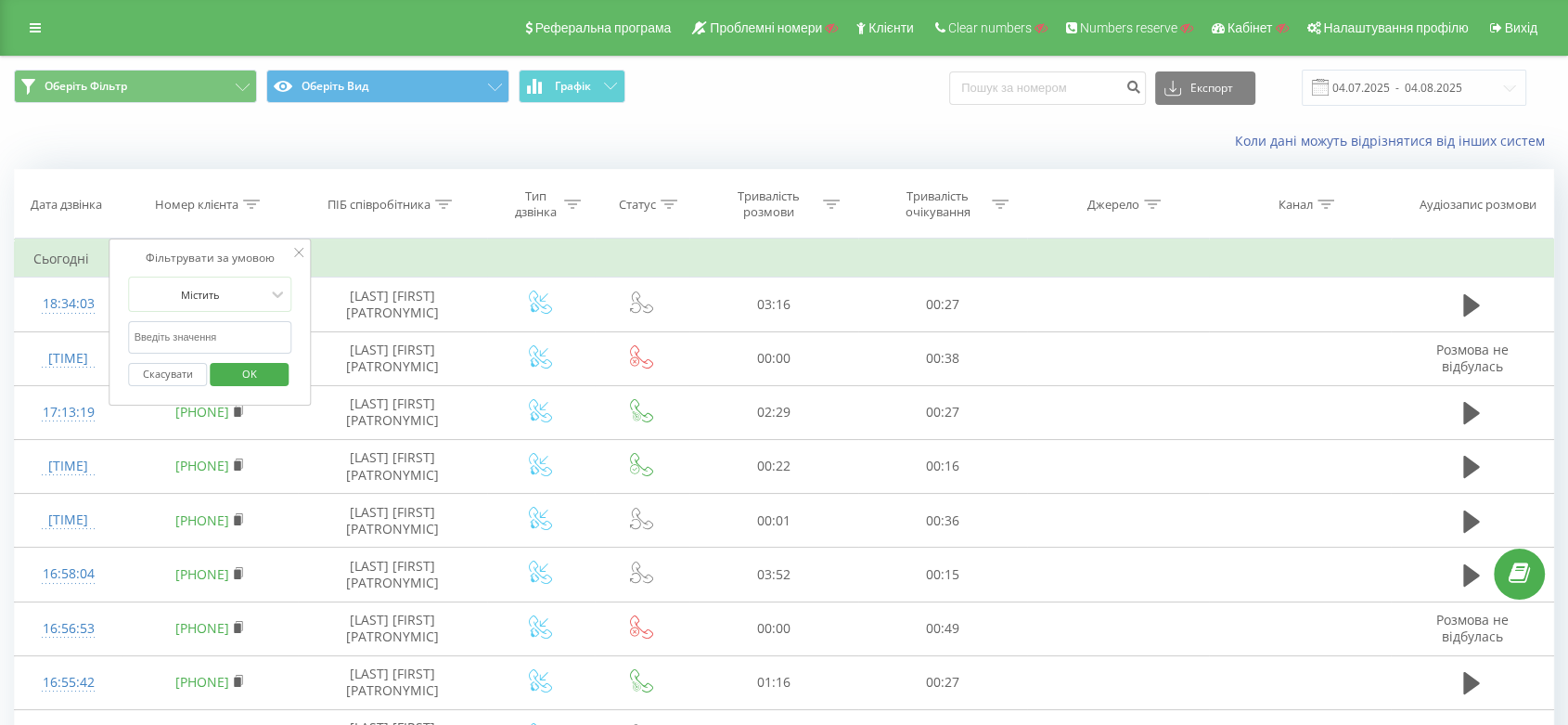 click at bounding box center [211, 337] 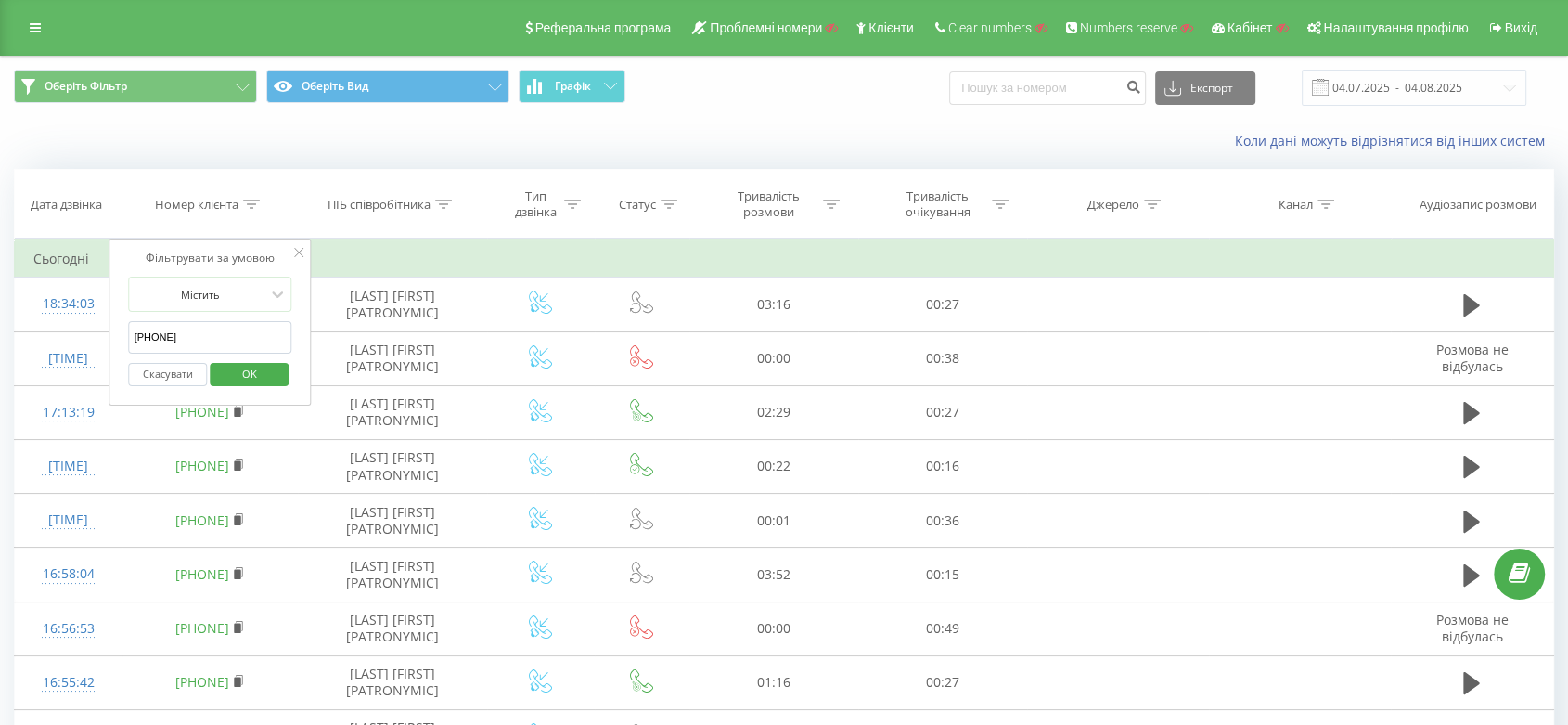 click on "OK" at bounding box center [250, 373] 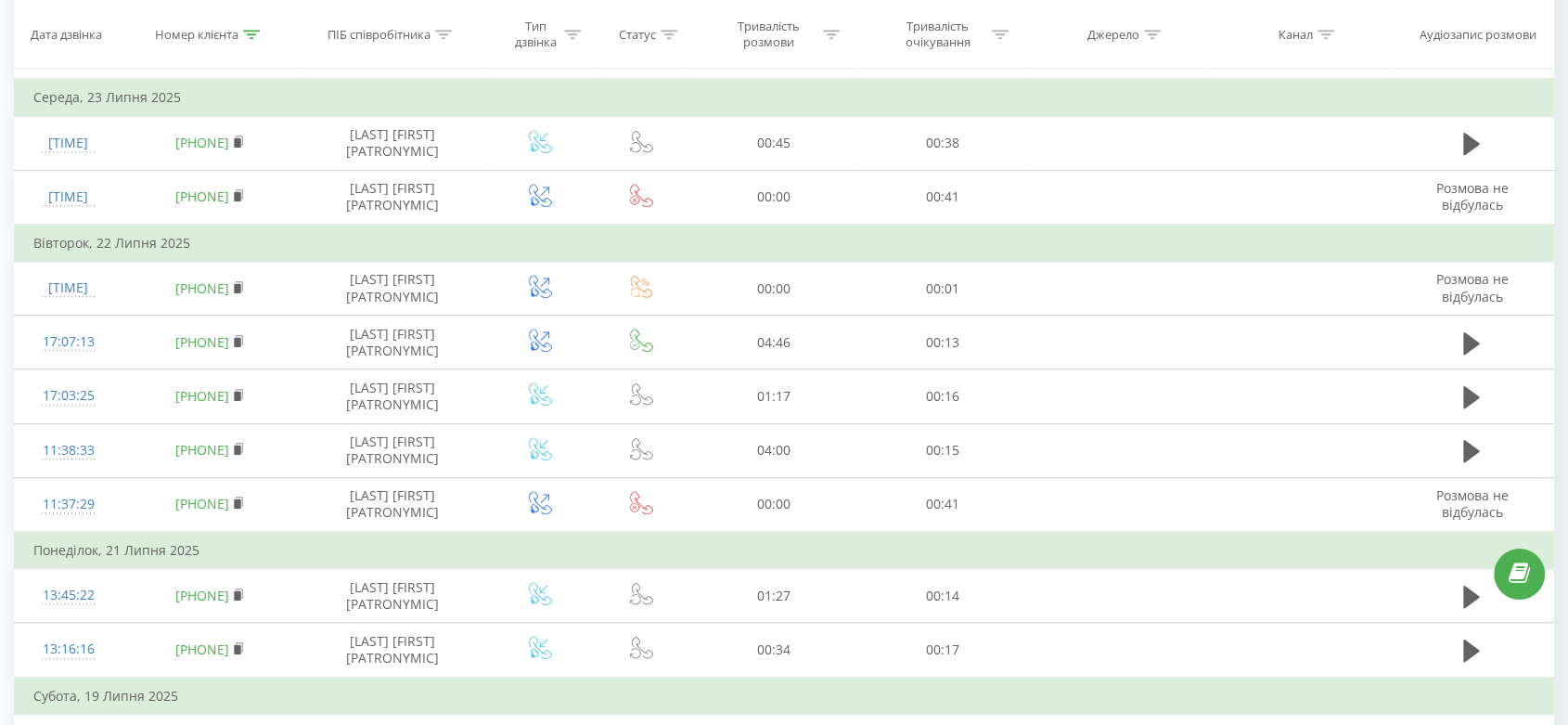 scroll, scrollTop: 1340, scrollLeft: 0, axis: vertical 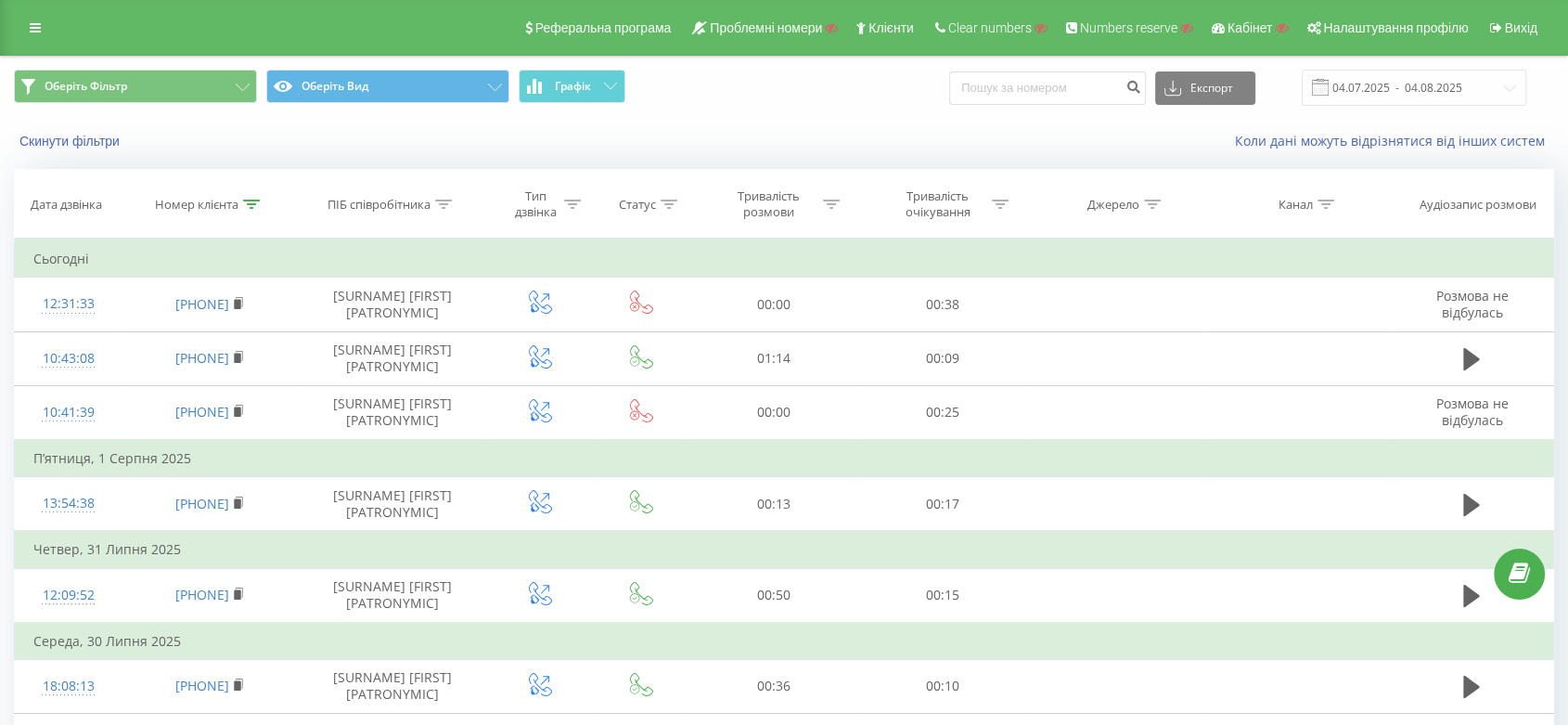 click 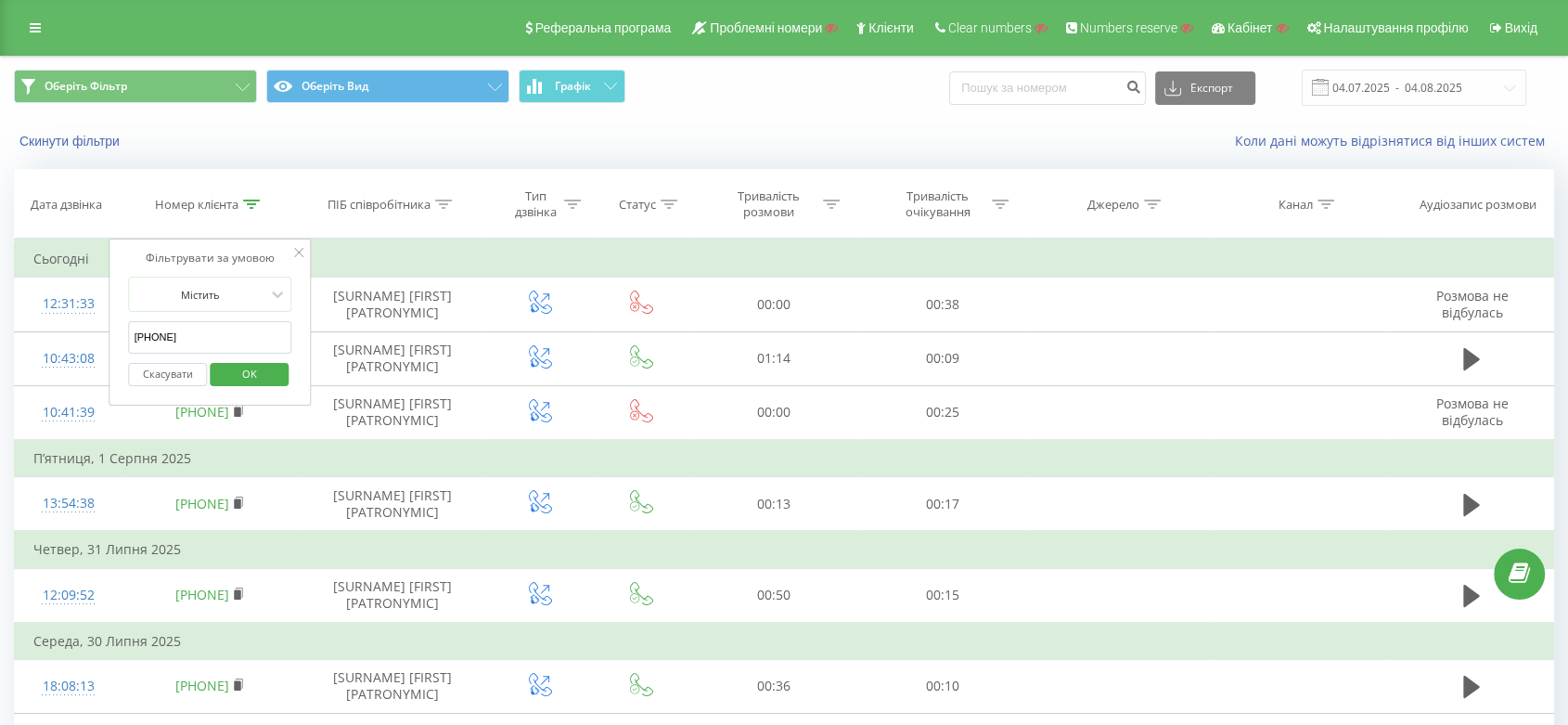 click on "380676604040" at bounding box center (211, 337) 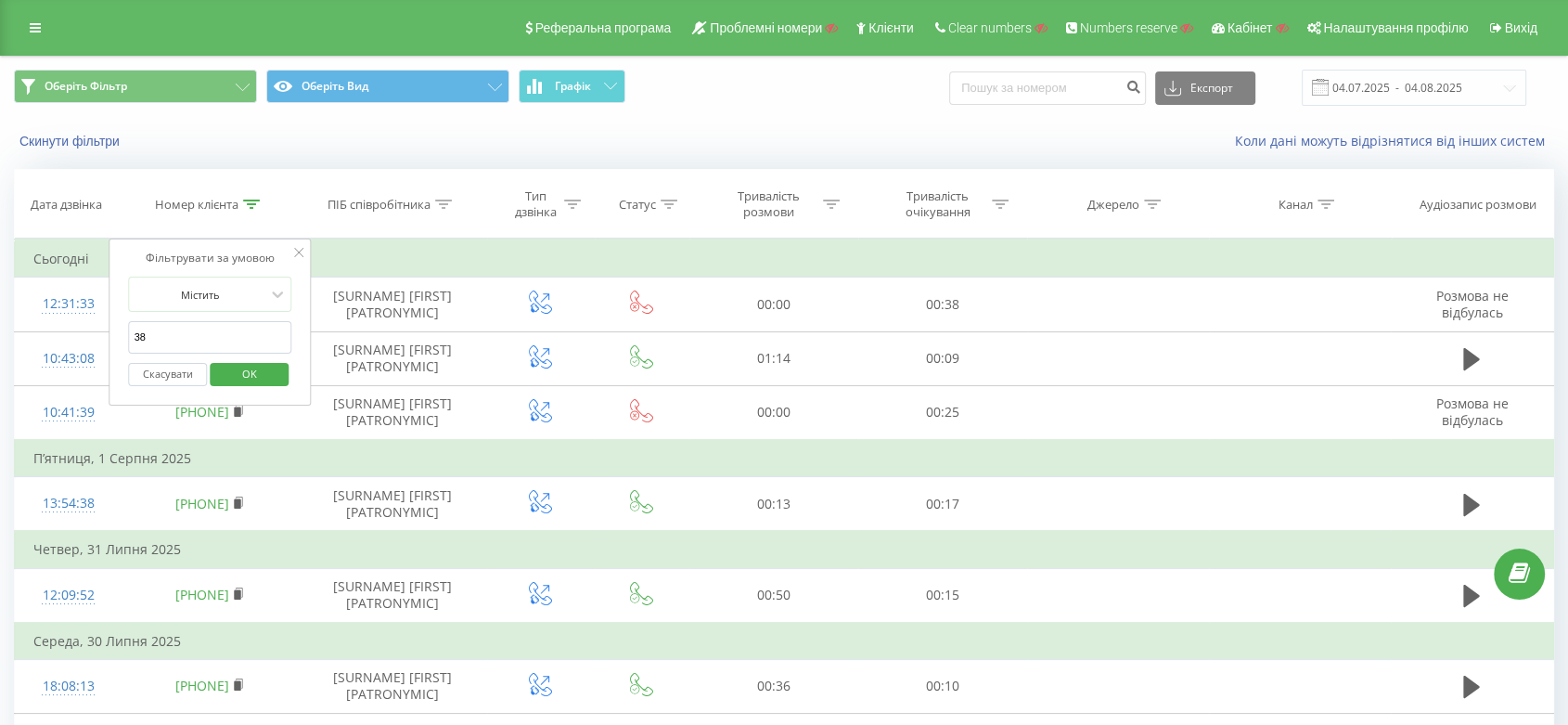 type on "3" 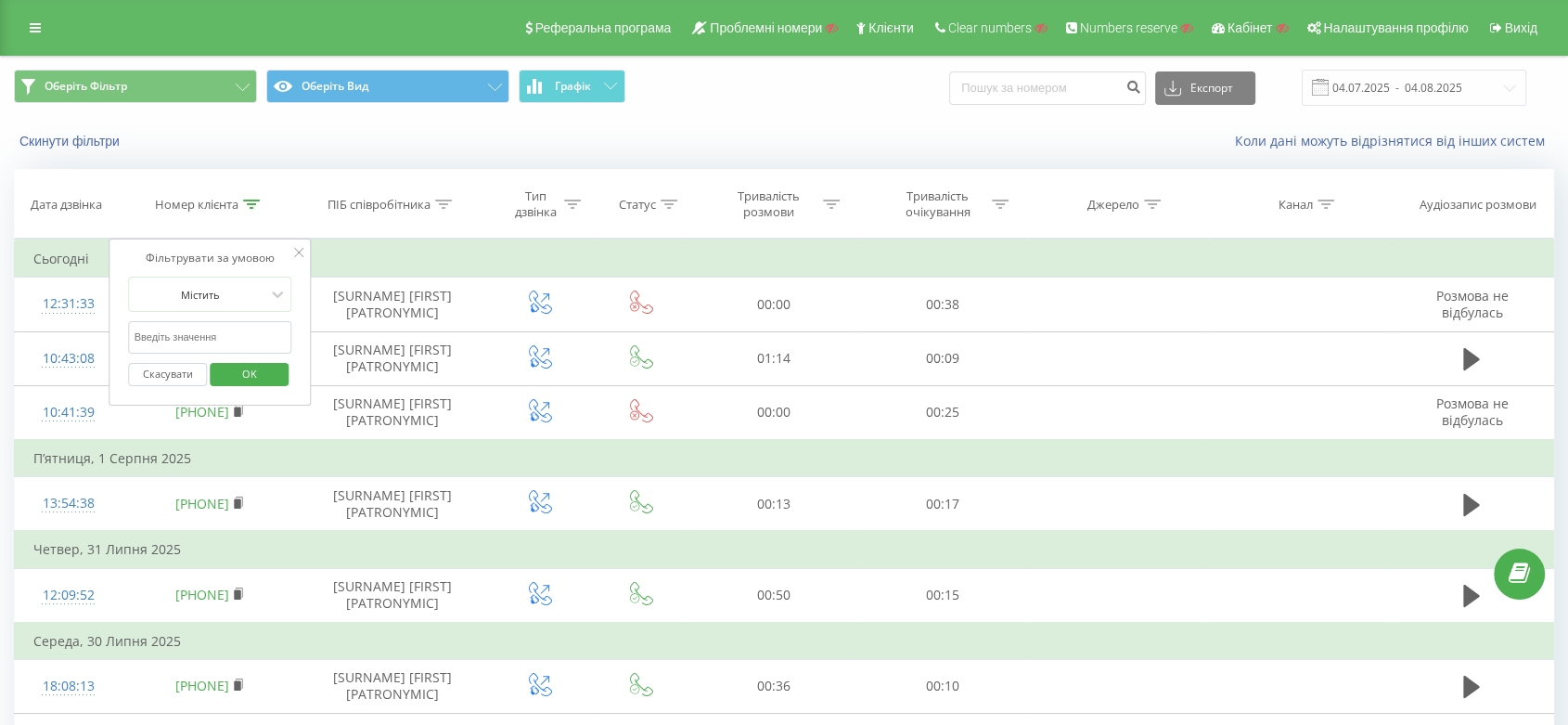 type 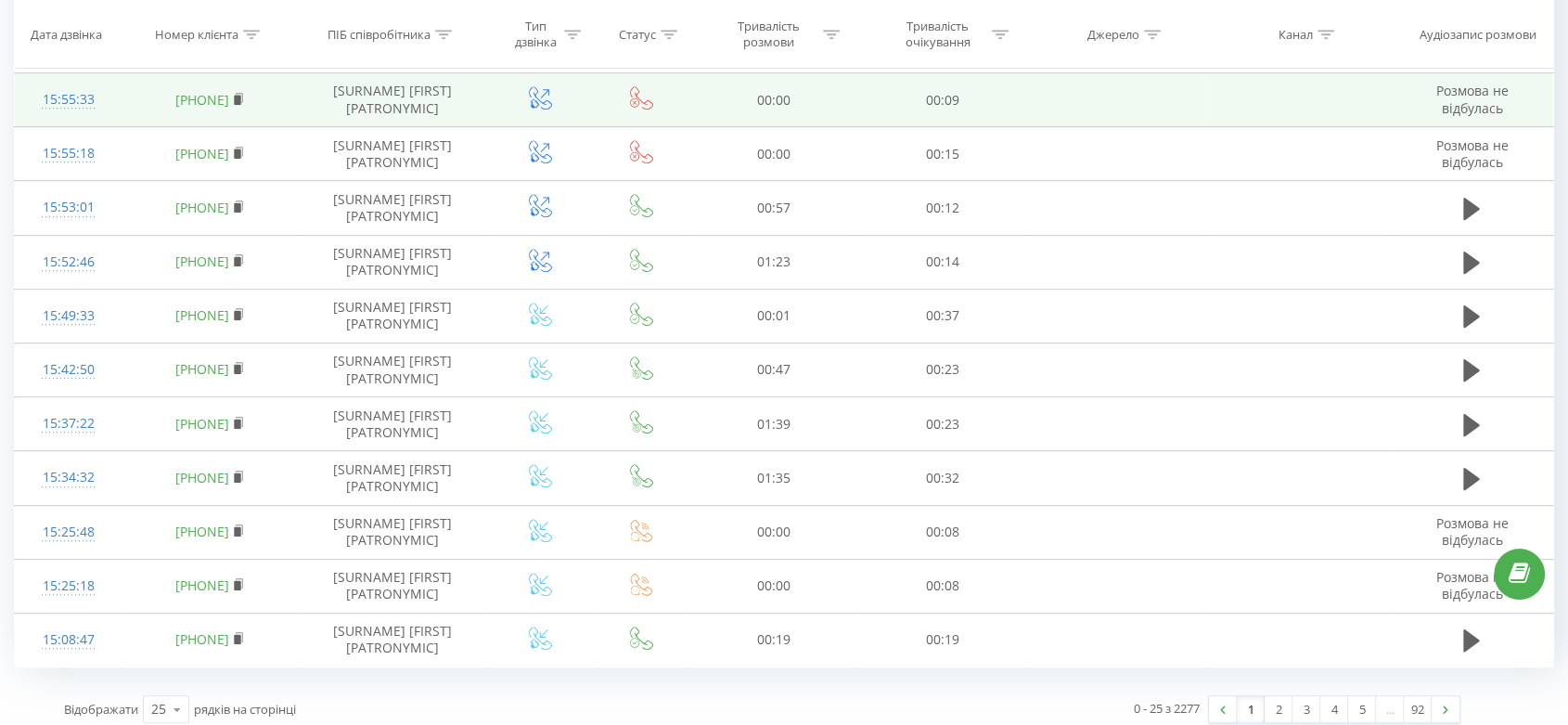 scroll, scrollTop: 969, scrollLeft: 0, axis: vertical 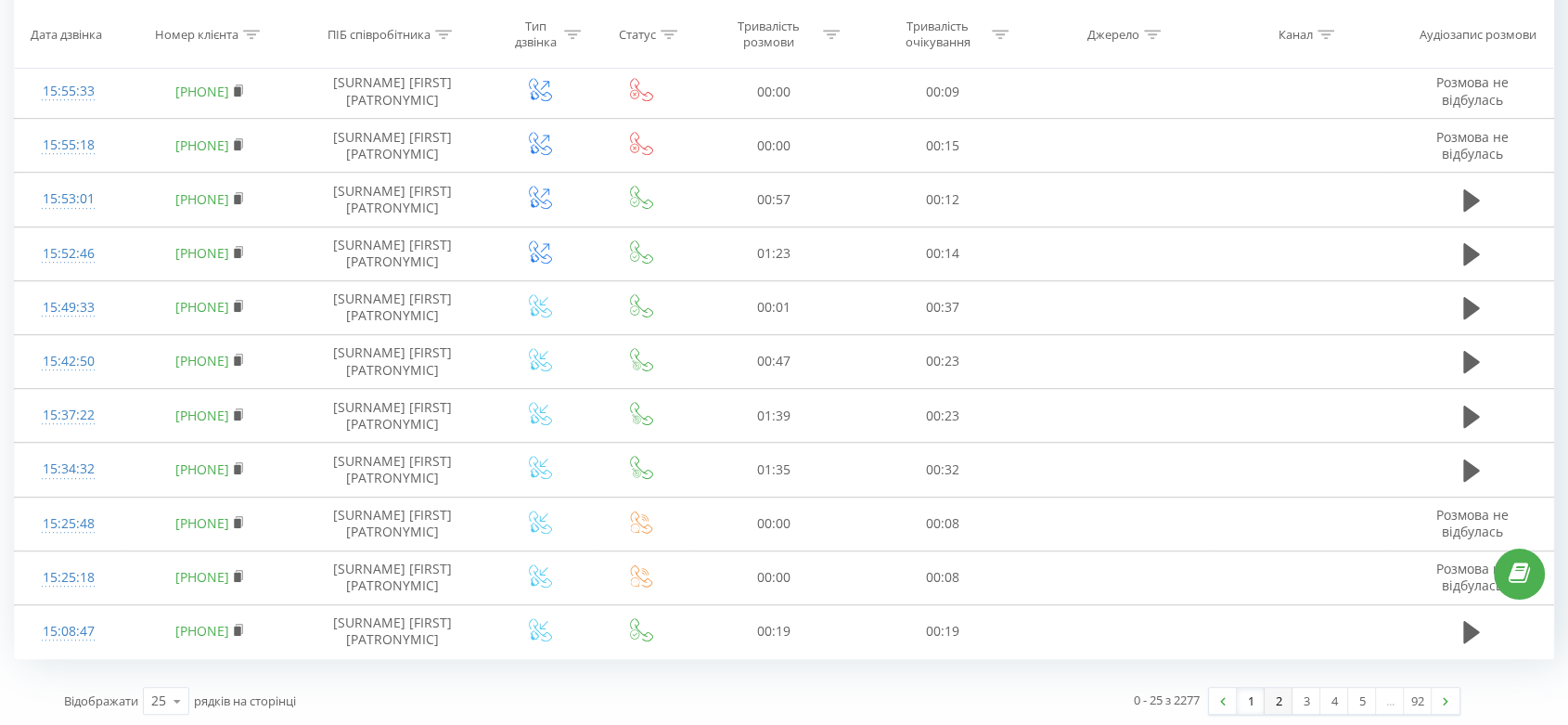 click on "2" at bounding box center [1279, 701] 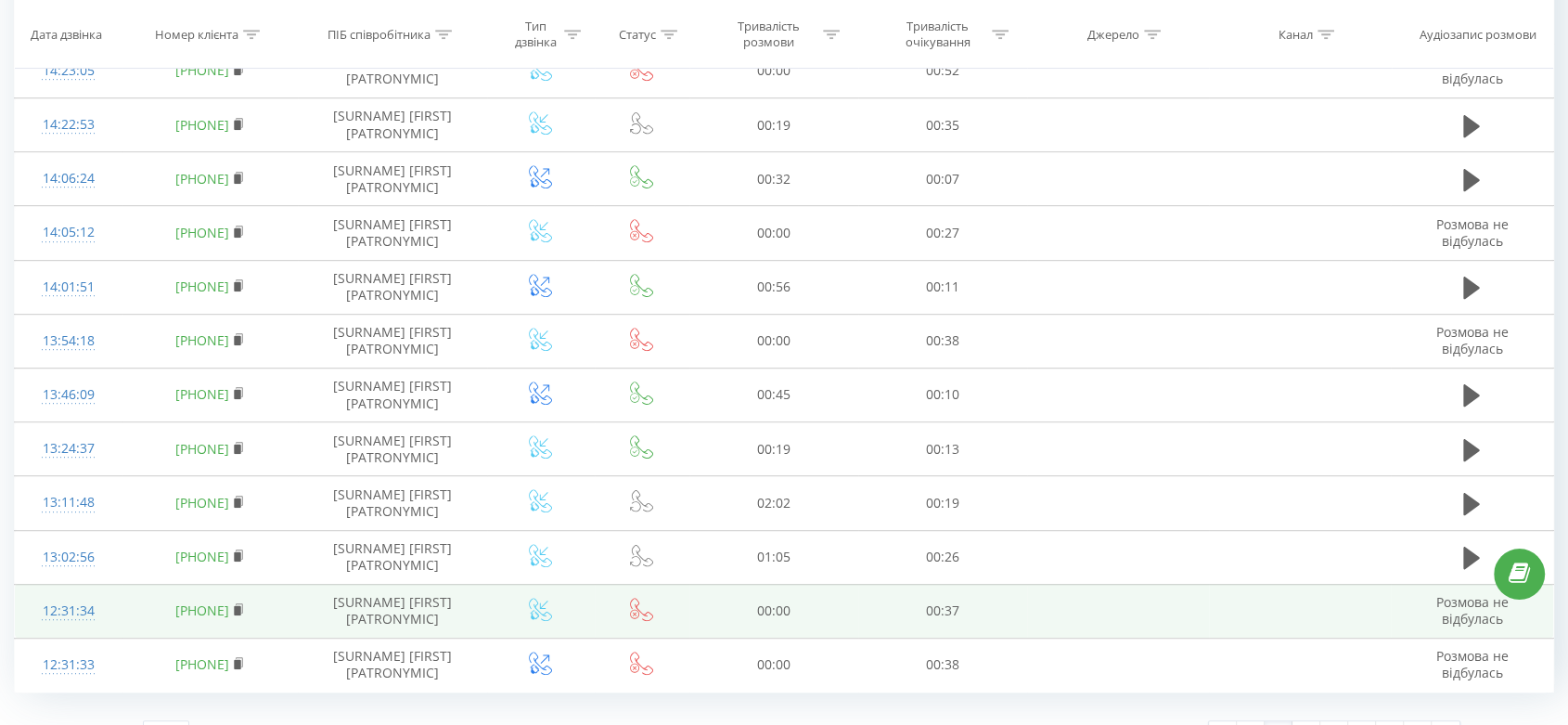 scroll, scrollTop: 969, scrollLeft: 0, axis: vertical 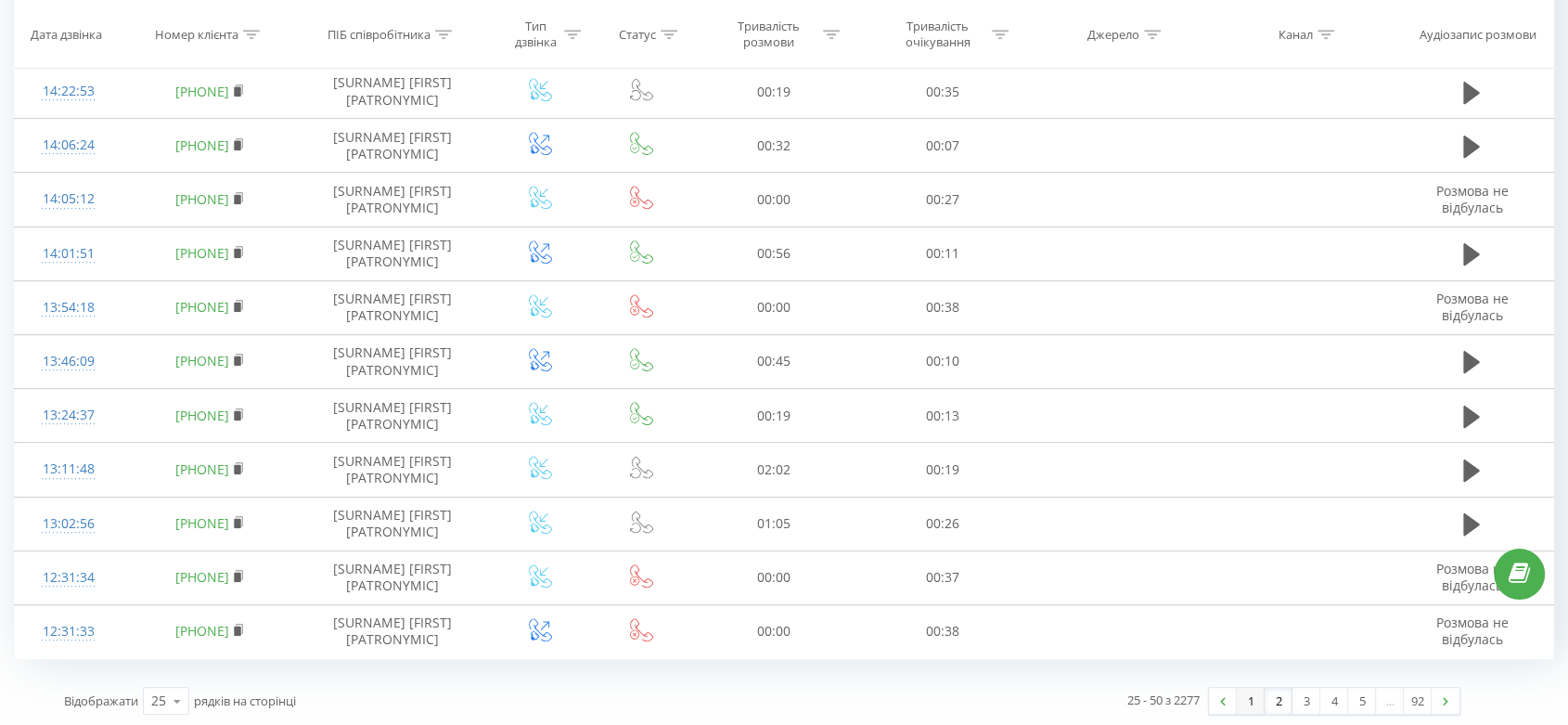 click on "1" at bounding box center (1251, 701) 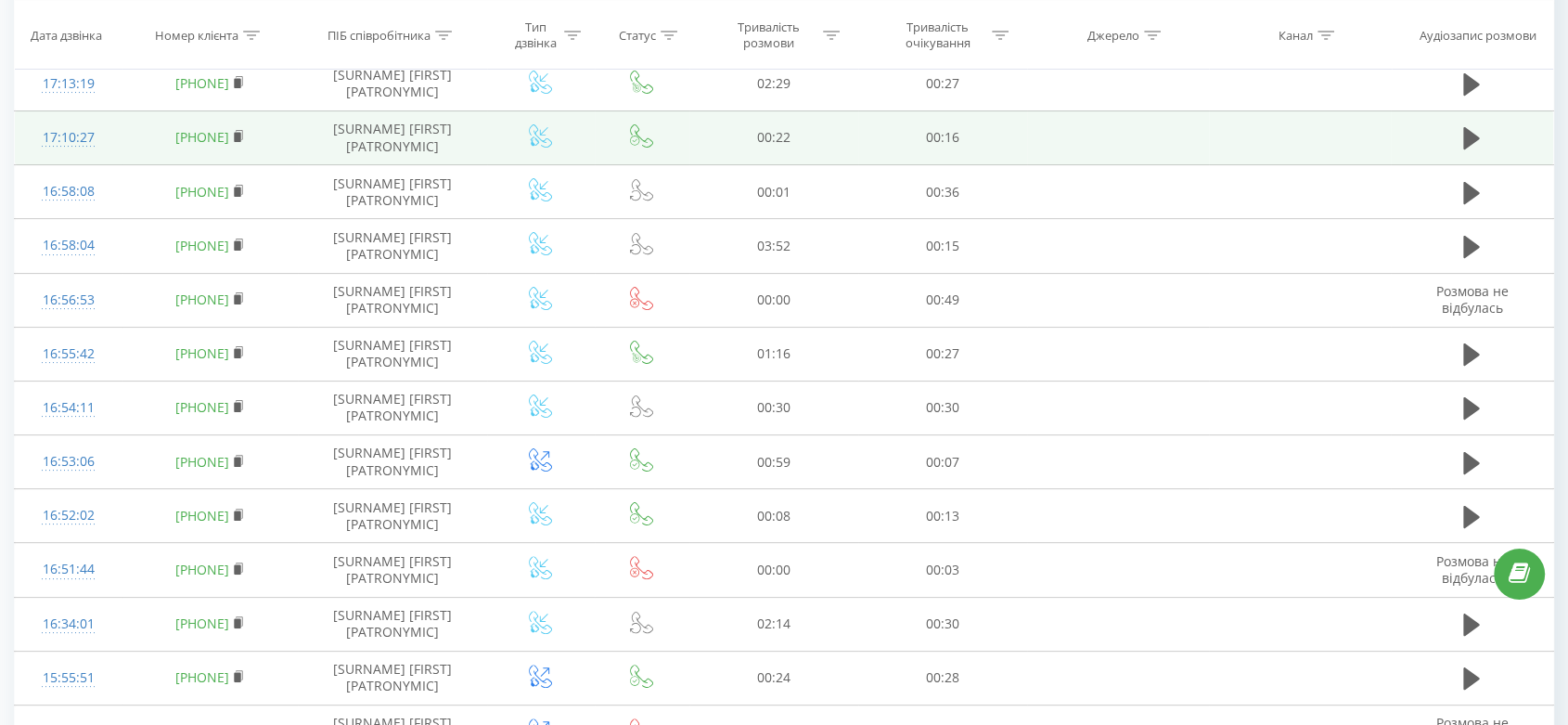 scroll, scrollTop: 0, scrollLeft: 0, axis: both 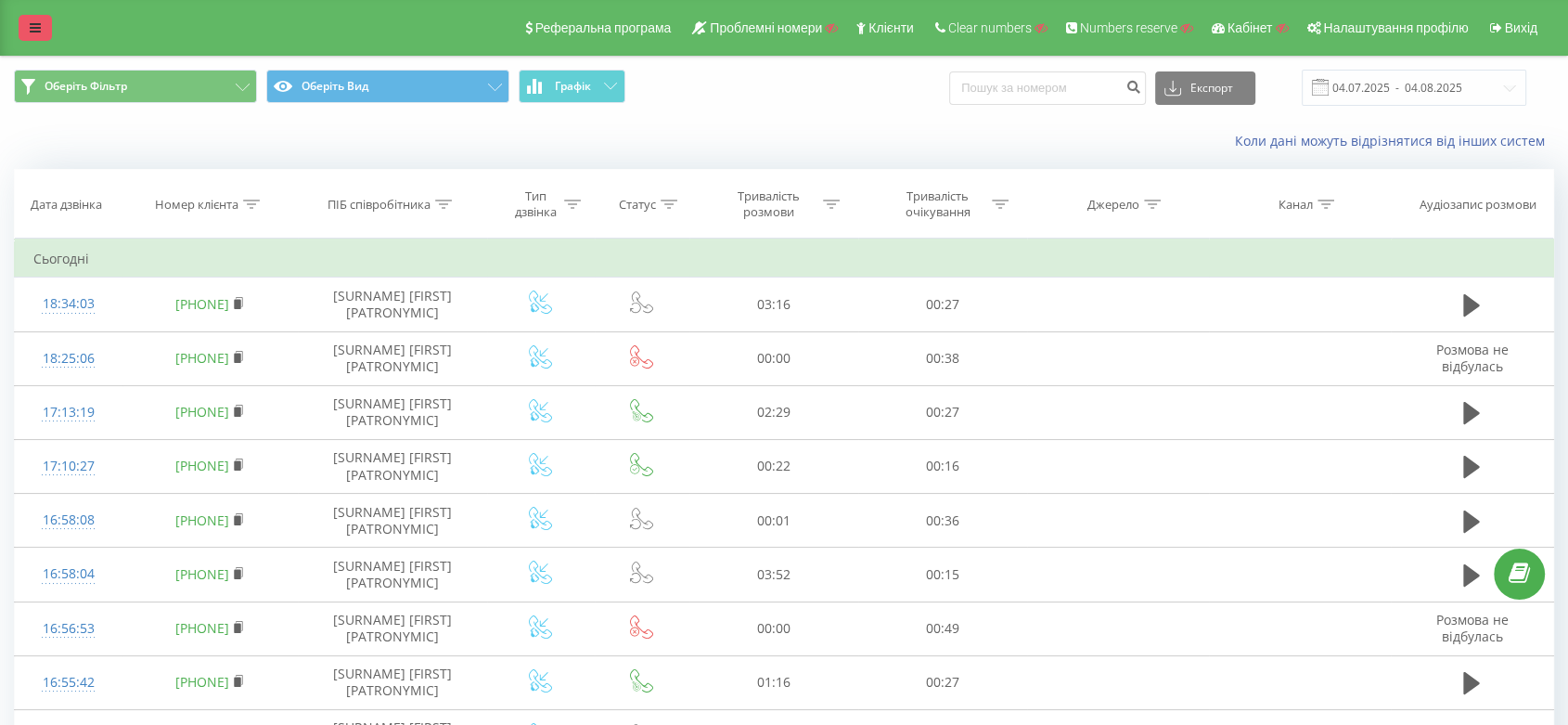 click at bounding box center (35, 28) 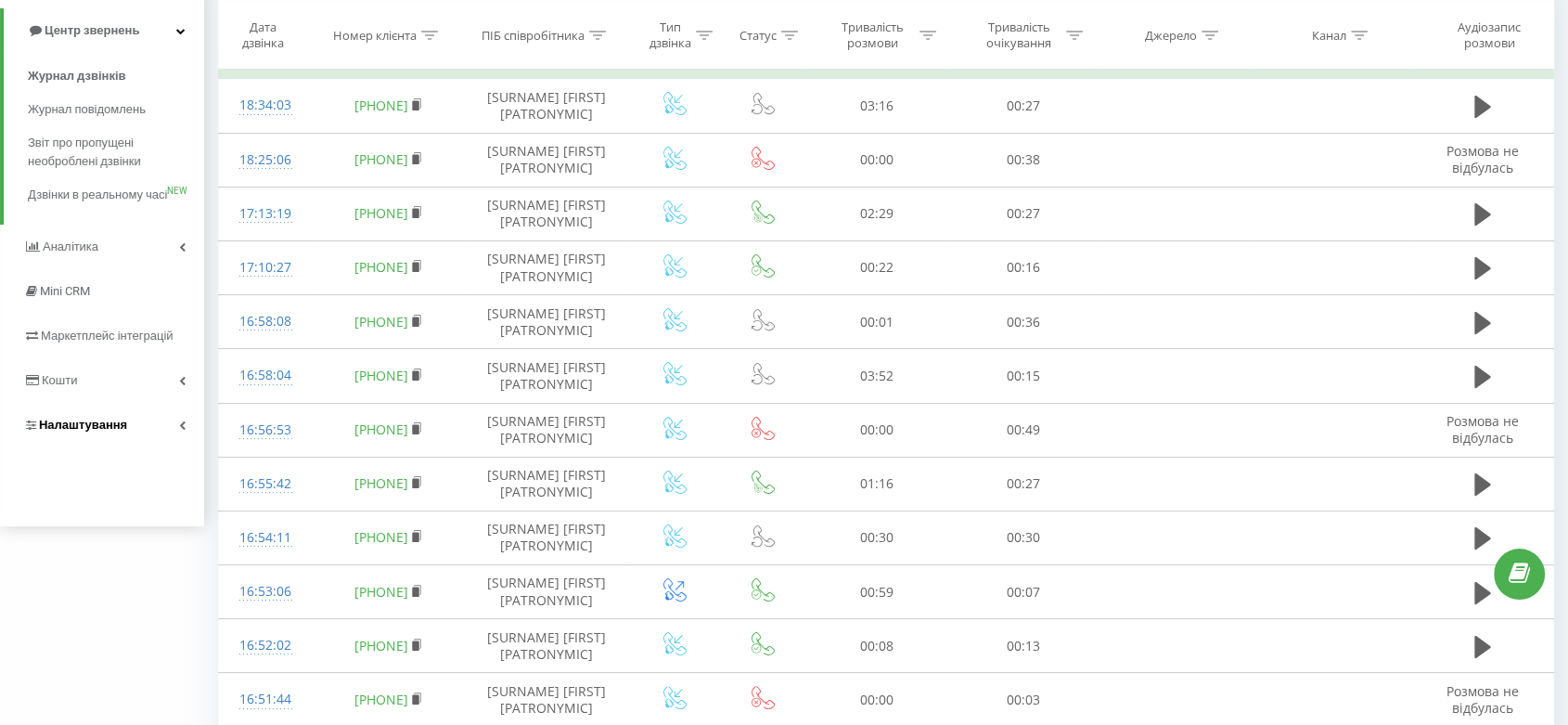 scroll, scrollTop: 206, scrollLeft: 0, axis: vertical 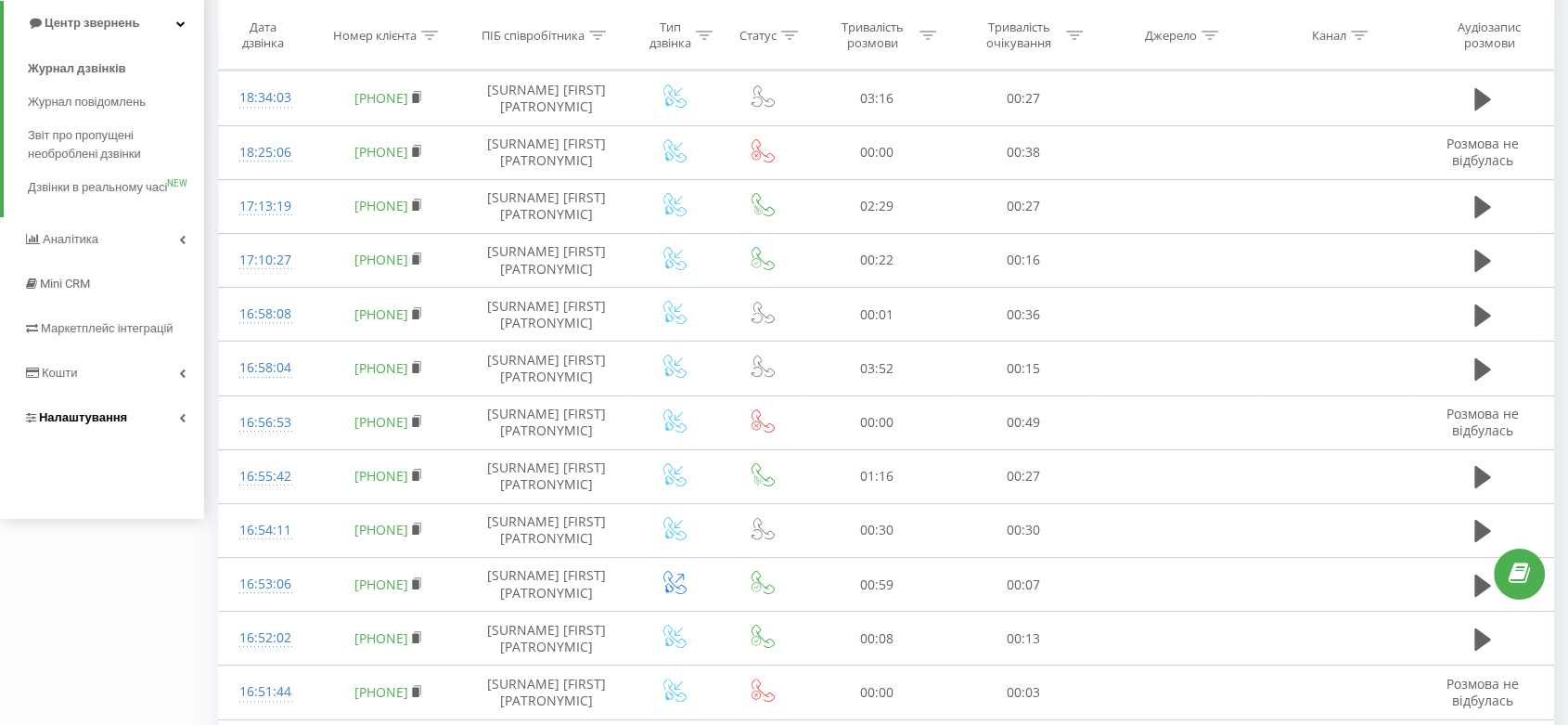 click on "Налаштування" at bounding box center [102, 418] 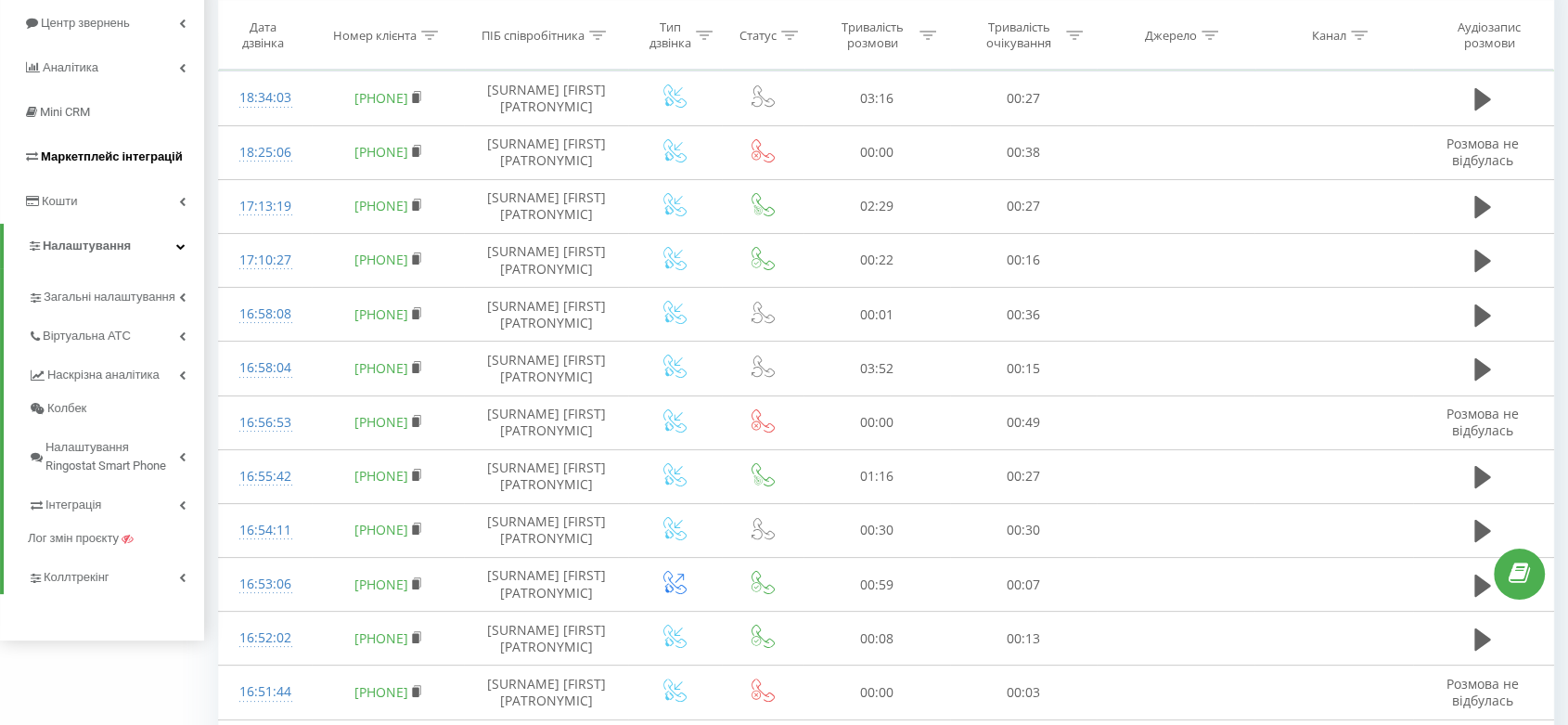 click on "Маркетплейс інтеграцій" at bounding box center [102, 157] 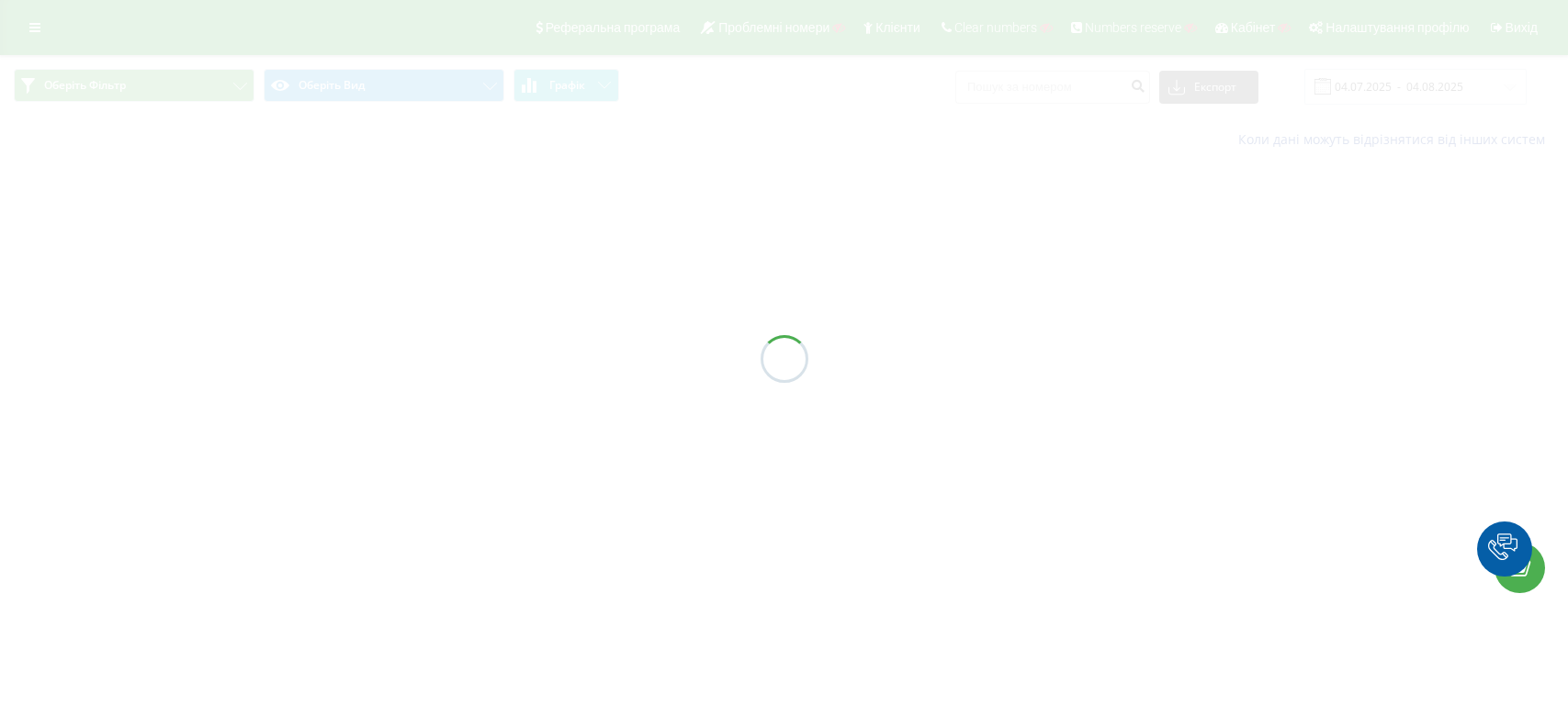 scroll, scrollTop: 0, scrollLeft: 0, axis: both 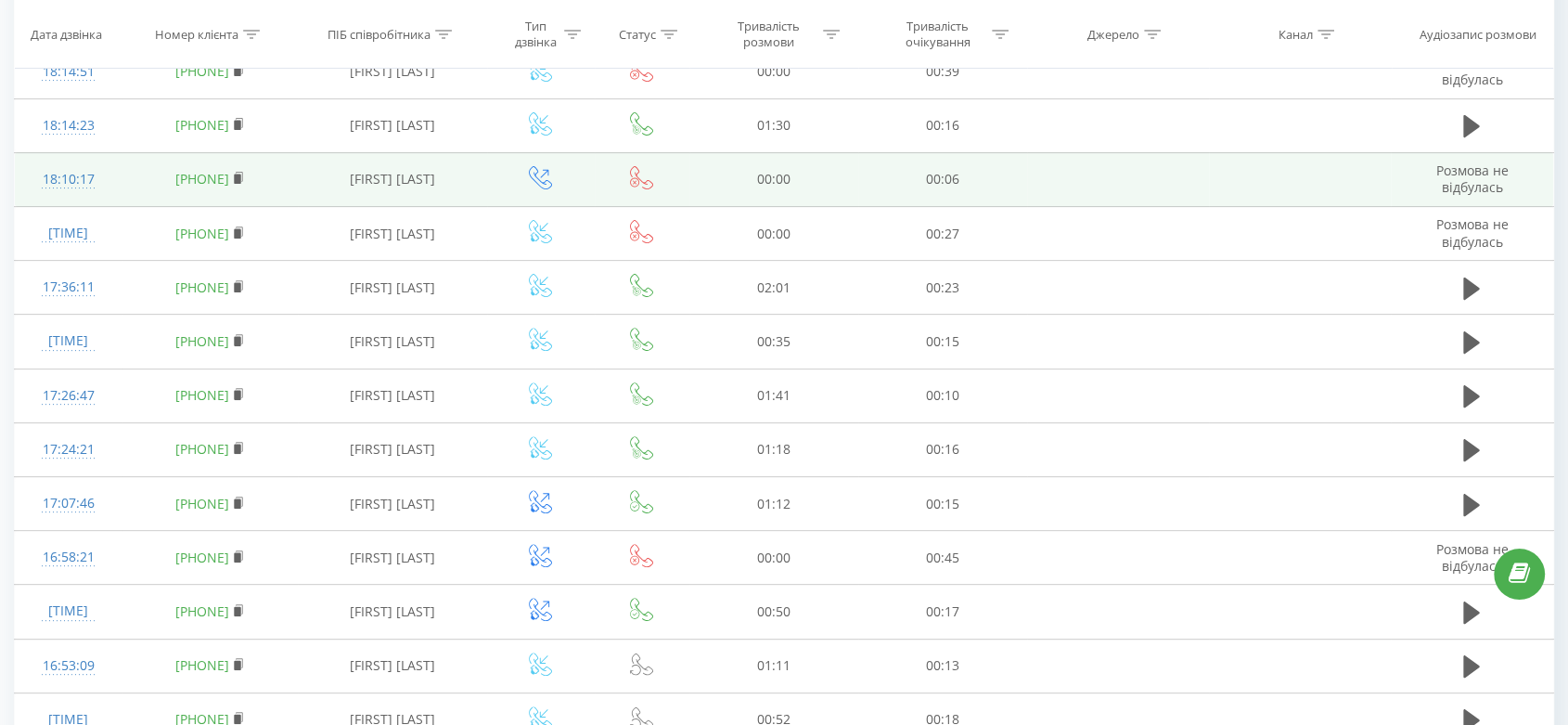 click 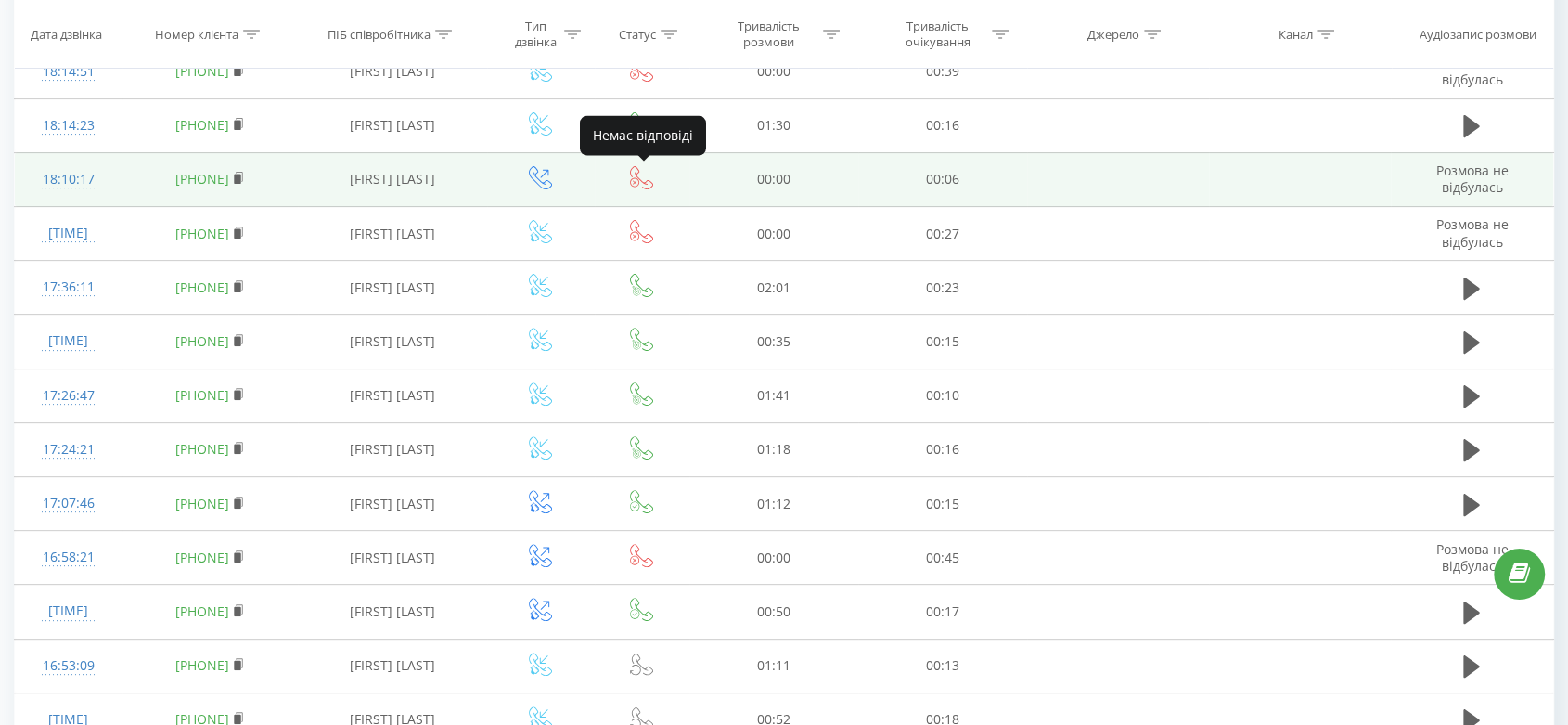 click 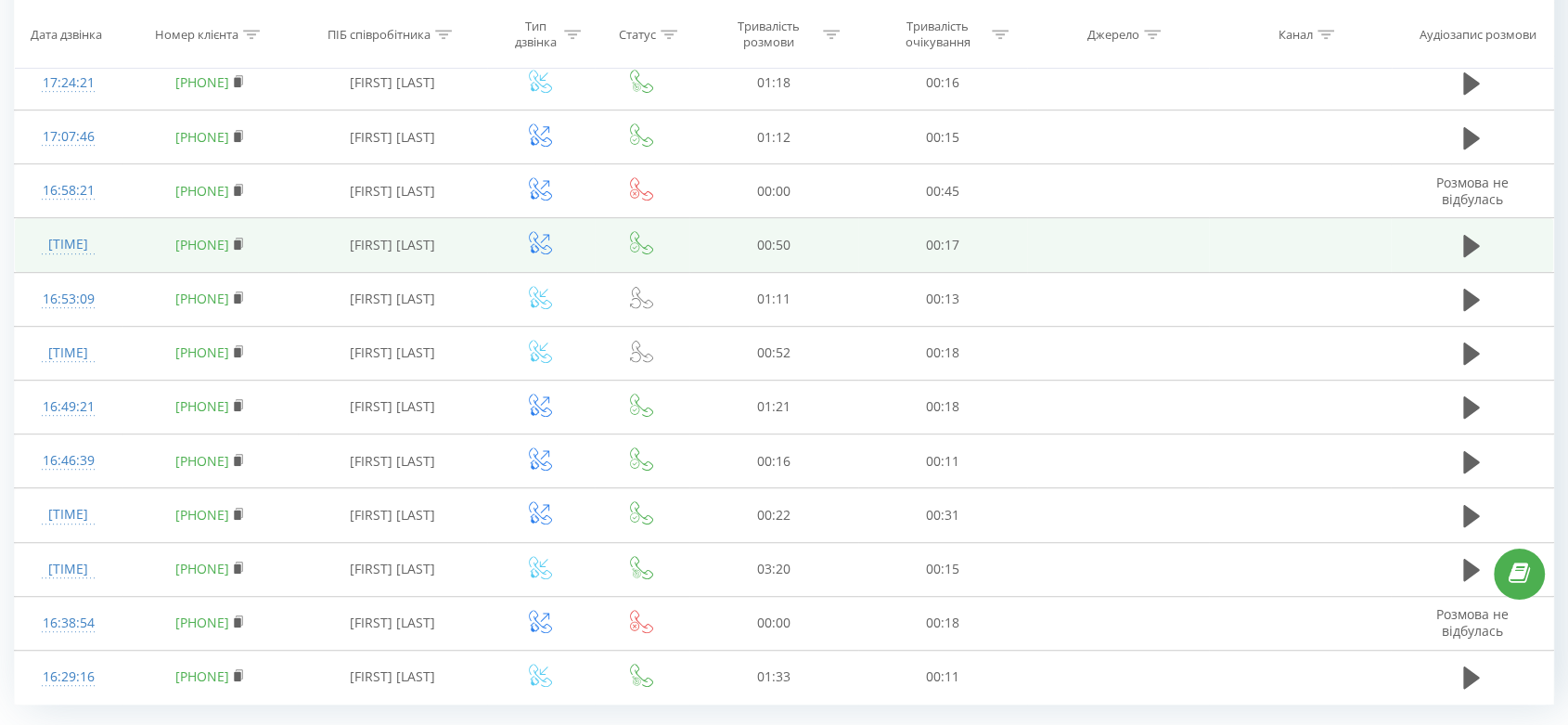 scroll, scrollTop: 969, scrollLeft: 0, axis: vertical 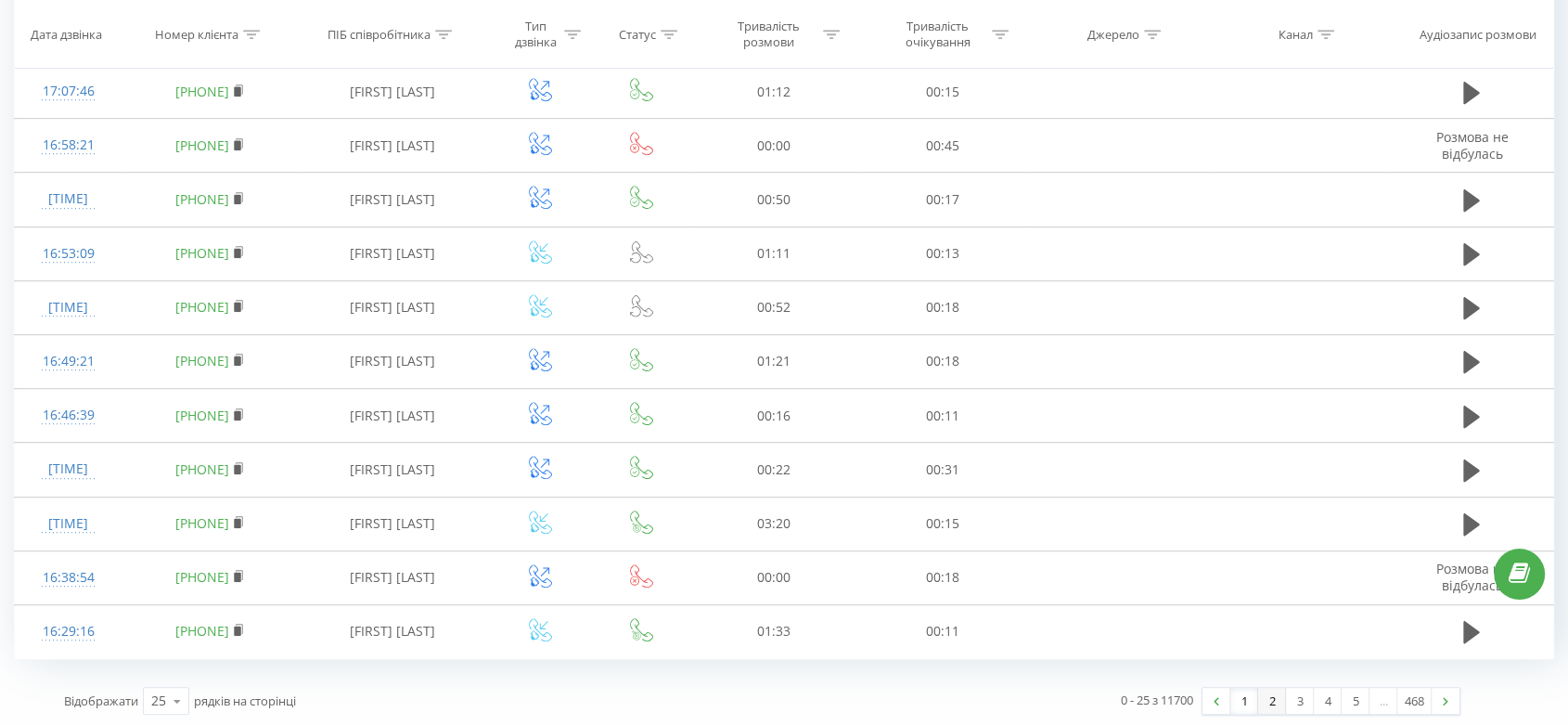 click on "2" at bounding box center [1272, 701] 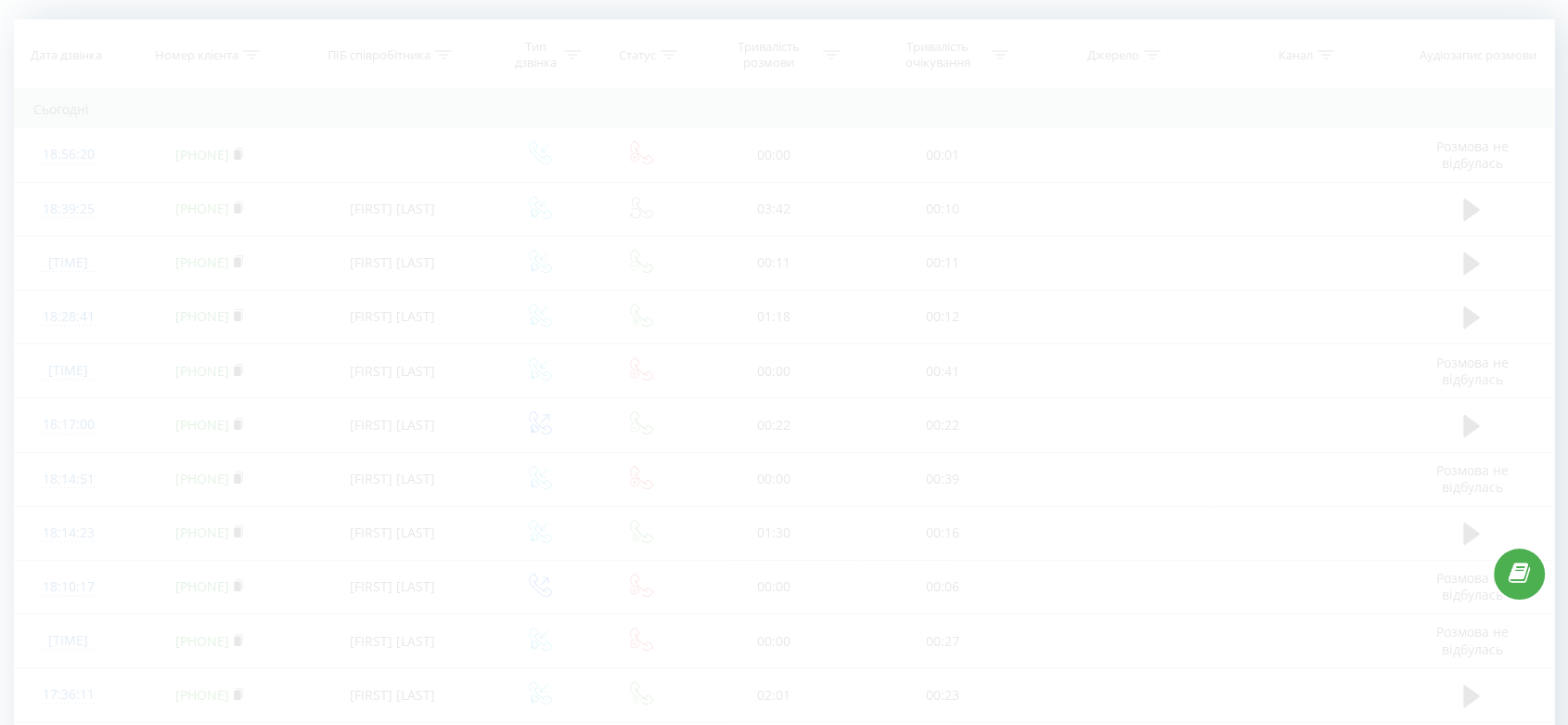 scroll, scrollTop: 123, scrollLeft: 0, axis: vertical 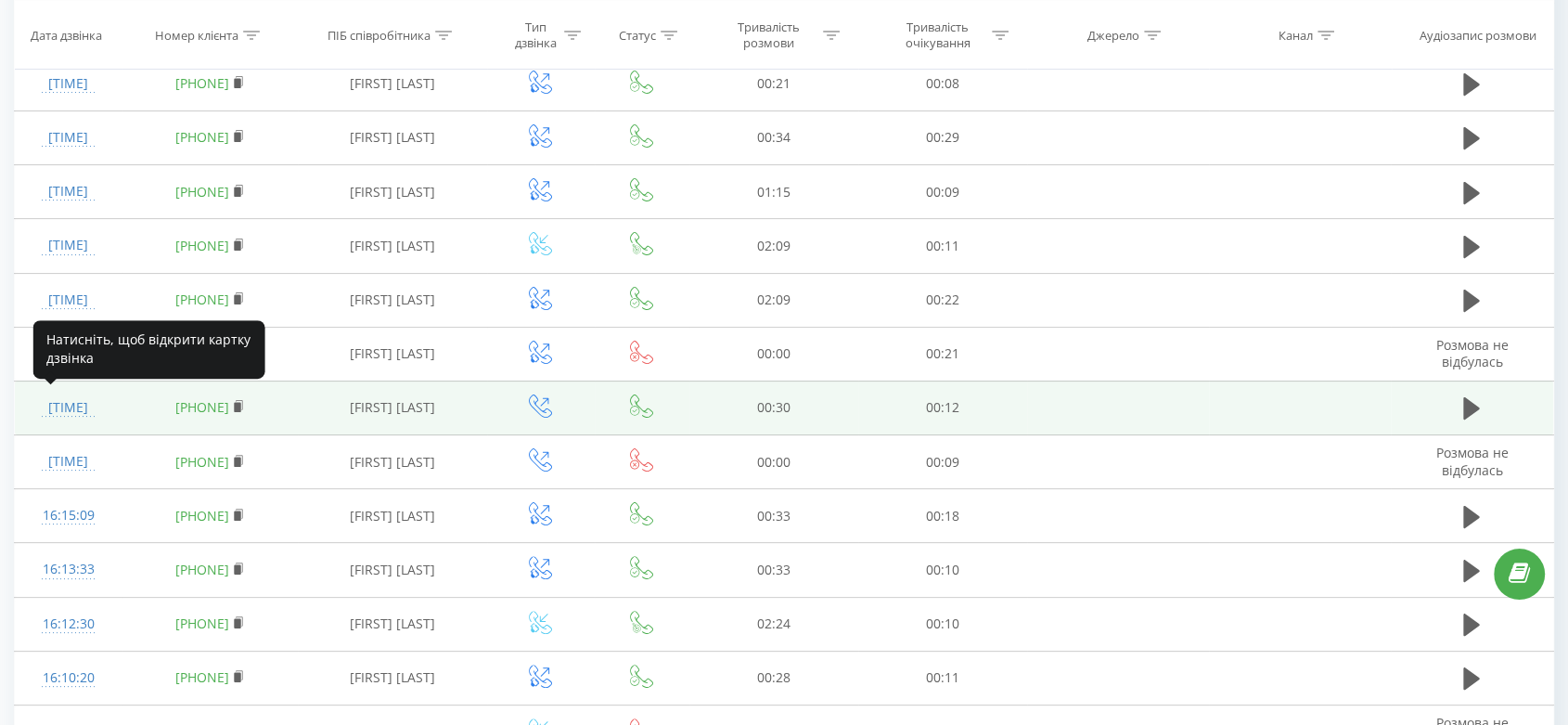 click on "[TIME]" at bounding box center (69, 408) 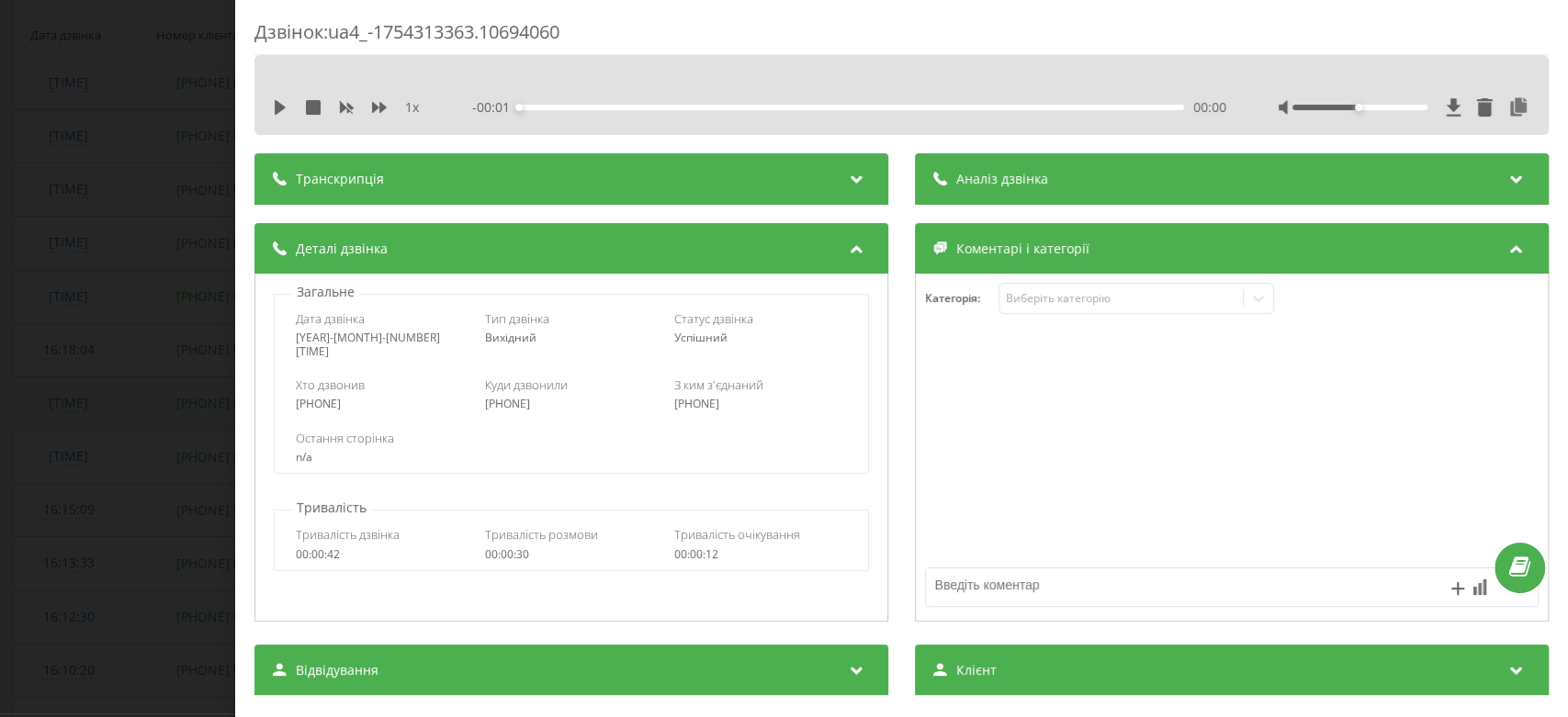 click on "Дзвінок :  ua4_-1754313363.10694060   1 x  - 00:01 00:00   00:00   Транскрипція Для AI-аналізу майбутніх дзвінків  налаштуйте та активуйте профіль на сторінці . Якщо профіль вже є і дзвінок відповідає його умовам, оновіть сторінку через 10 хвилин - AI аналізує поточний дзвінок. Аналіз дзвінка Для AI-аналізу майбутніх дзвінків  налаштуйте та активуйте профіль на сторінці . Якщо профіль вже є і дзвінок відповідає його умовам, оновіть сторінку через 10 хвилин - AI аналізує поточний дзвінок. Деталі дзвінка Загальне Дата дзвінка [YEAR]-[MONTH]-[NUMBER] [TIME] Тип дзвінка Вихідний Статус дзвінка Успішний [PHONE]" at bounding box center (784, 358) 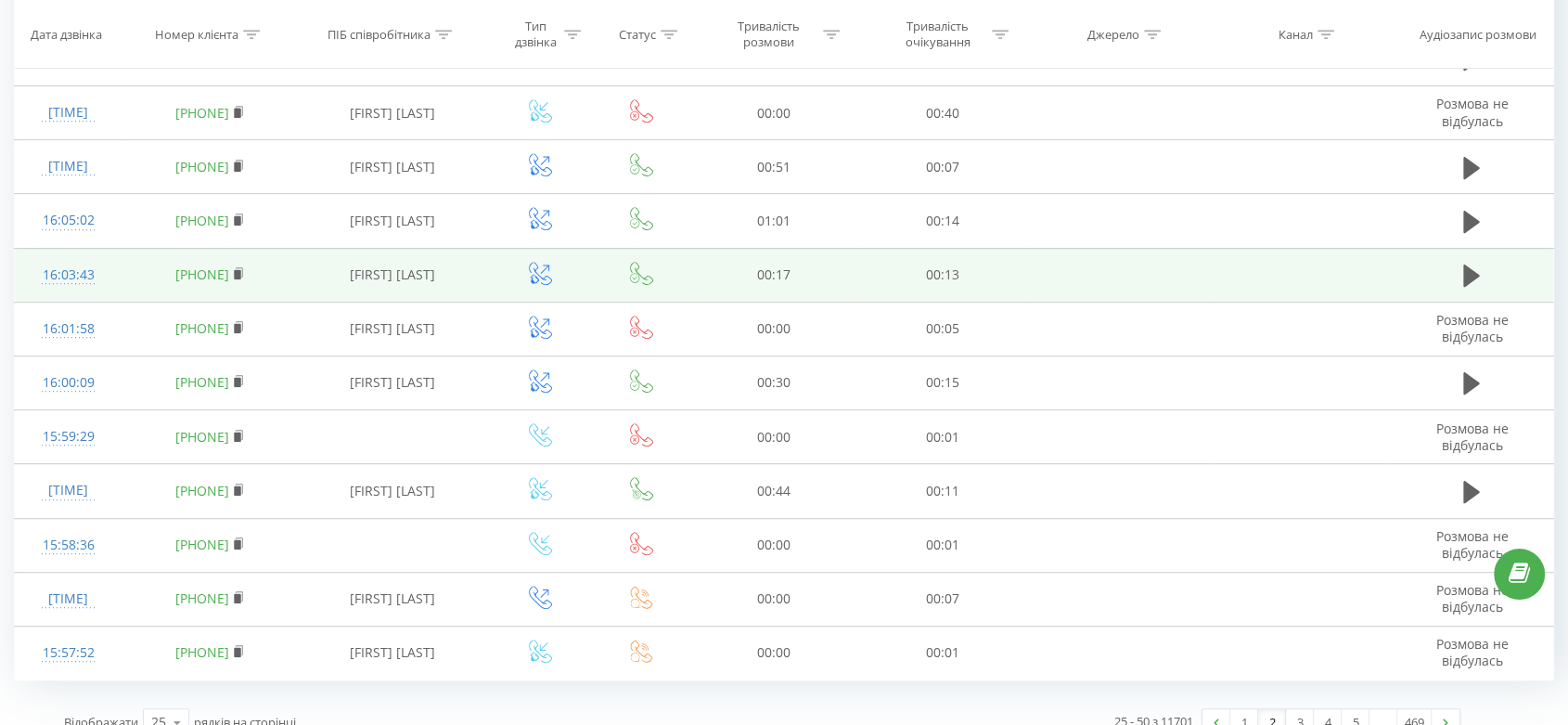 scroll, scrollTop: 969, scrollLeft: 0, axis: vertical 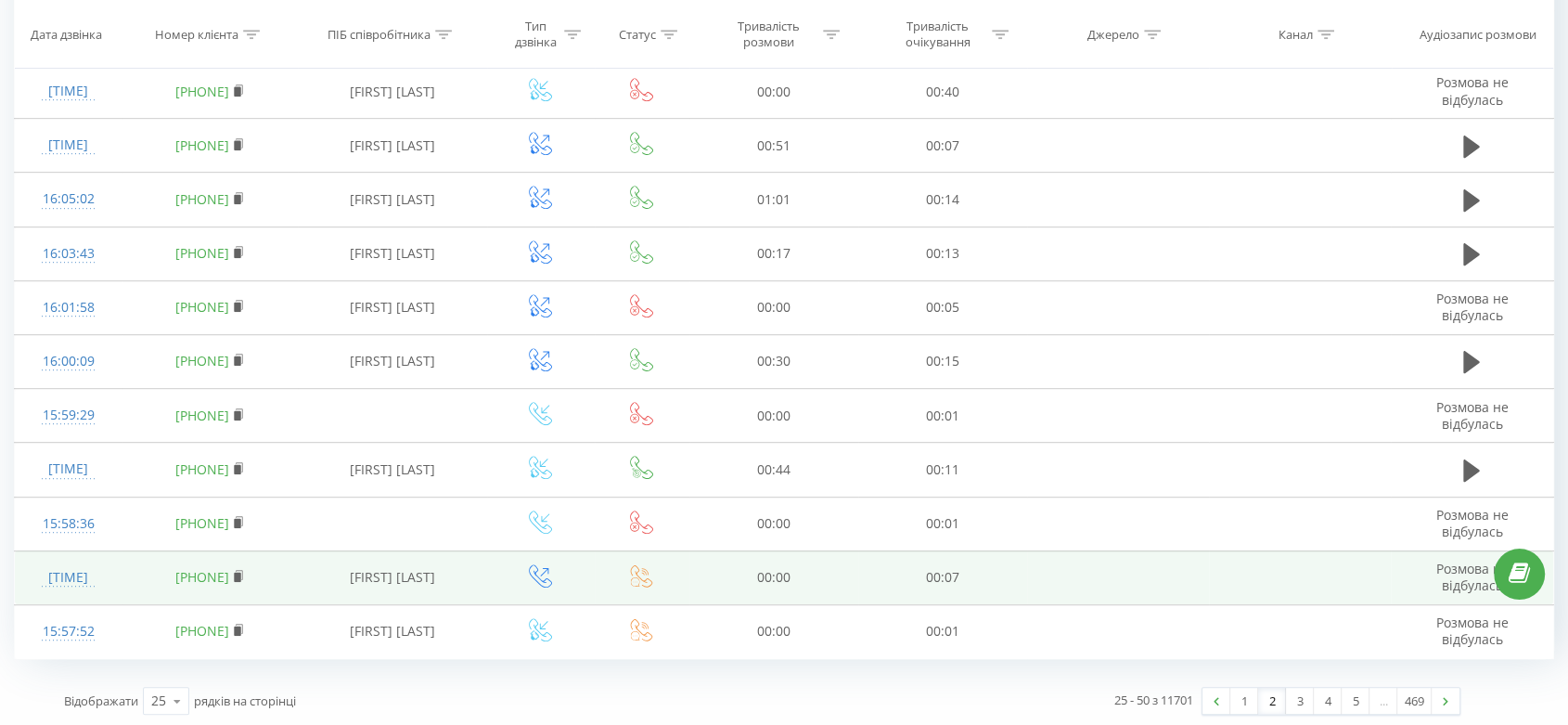 click 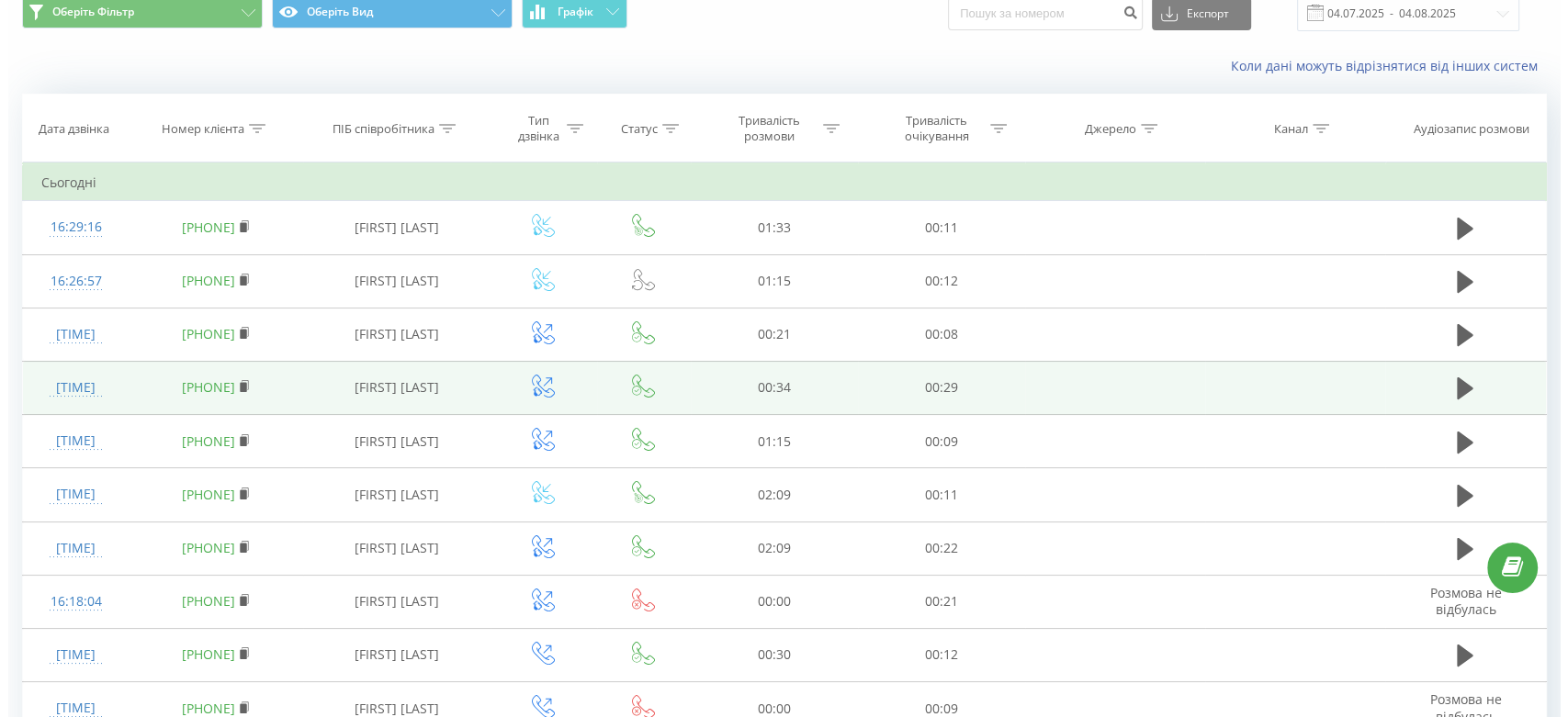 scroll, scrollTop: 0, scrollLeft: 0, axis: both 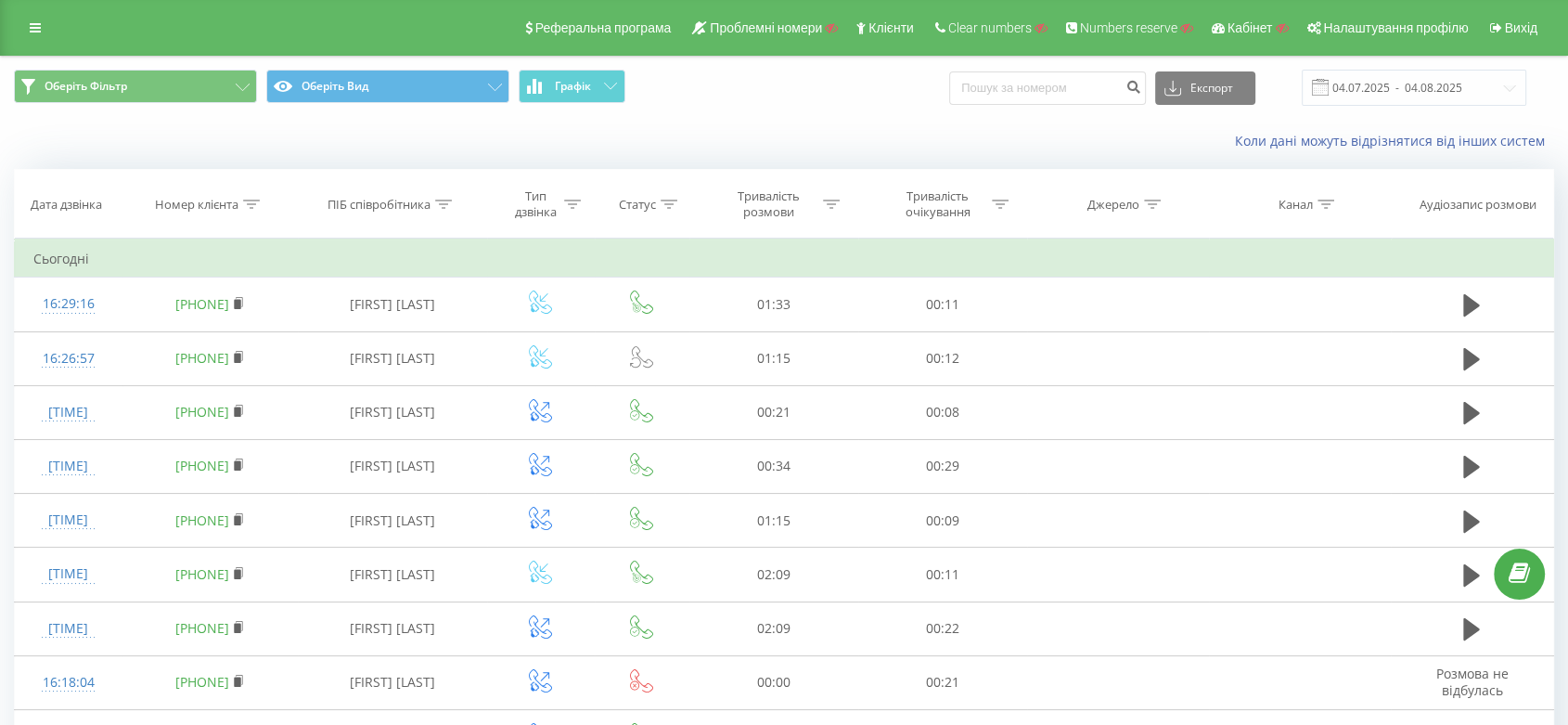 click on "Номер клієнта" at bounding box center (197, 204) 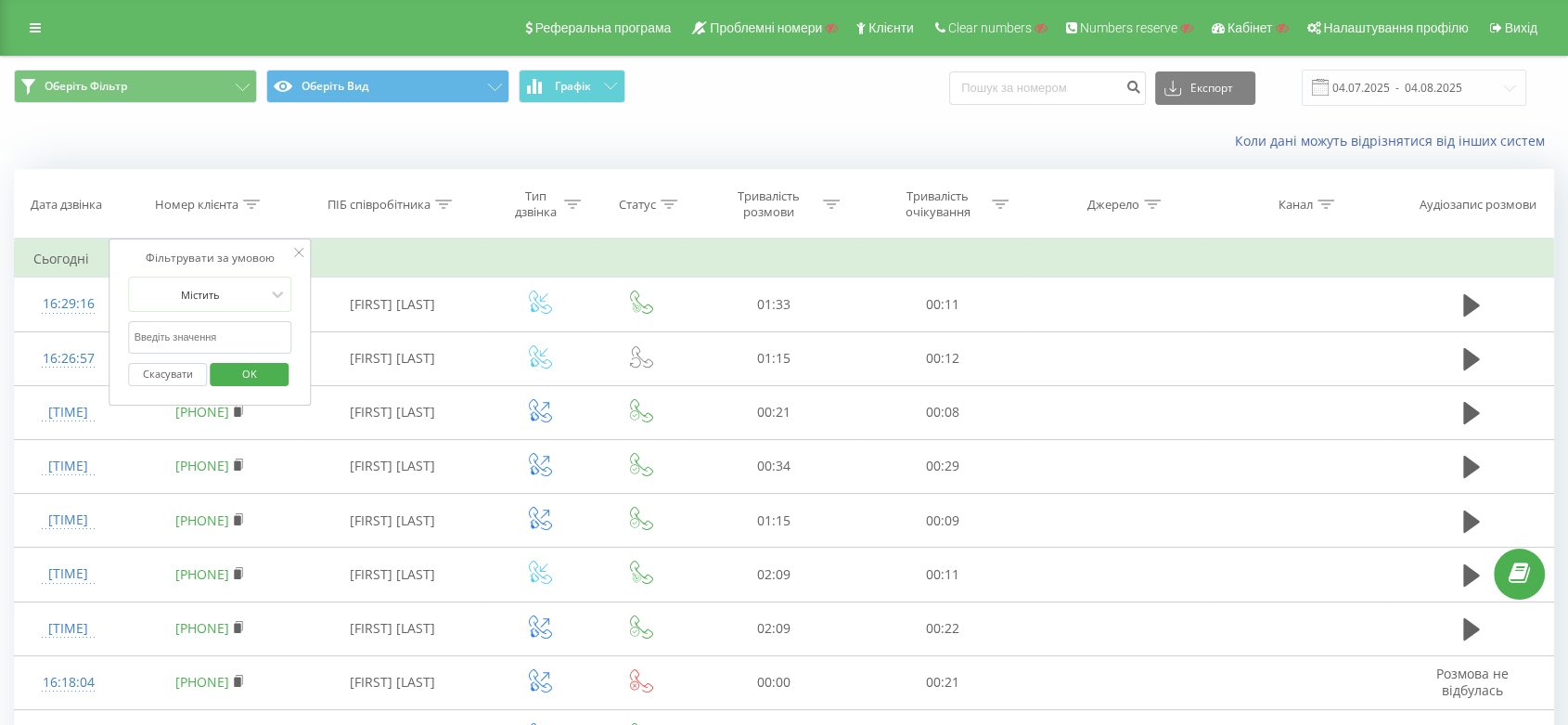 click at bounding box center (211, 337) 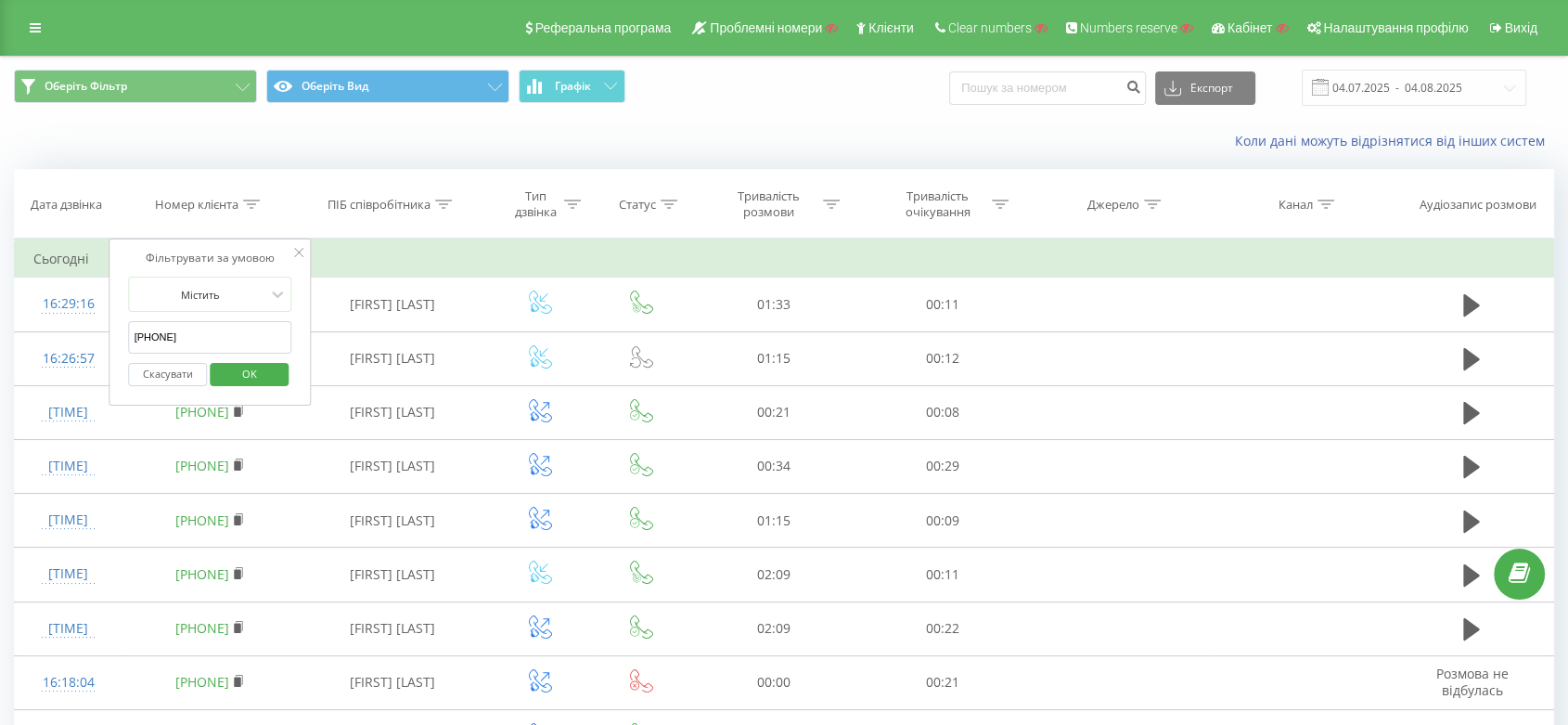 click on "OK" at bounding box center (249, 374) 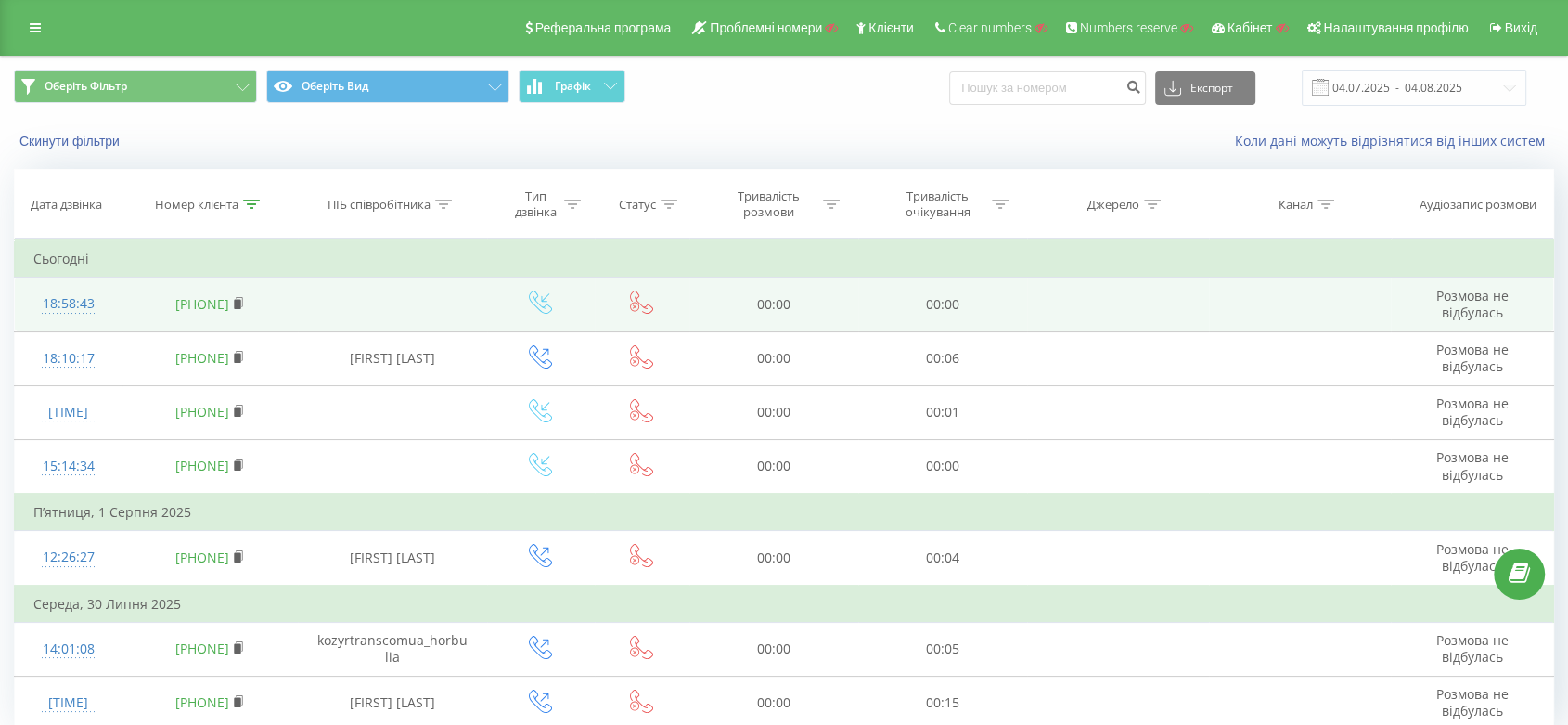 click 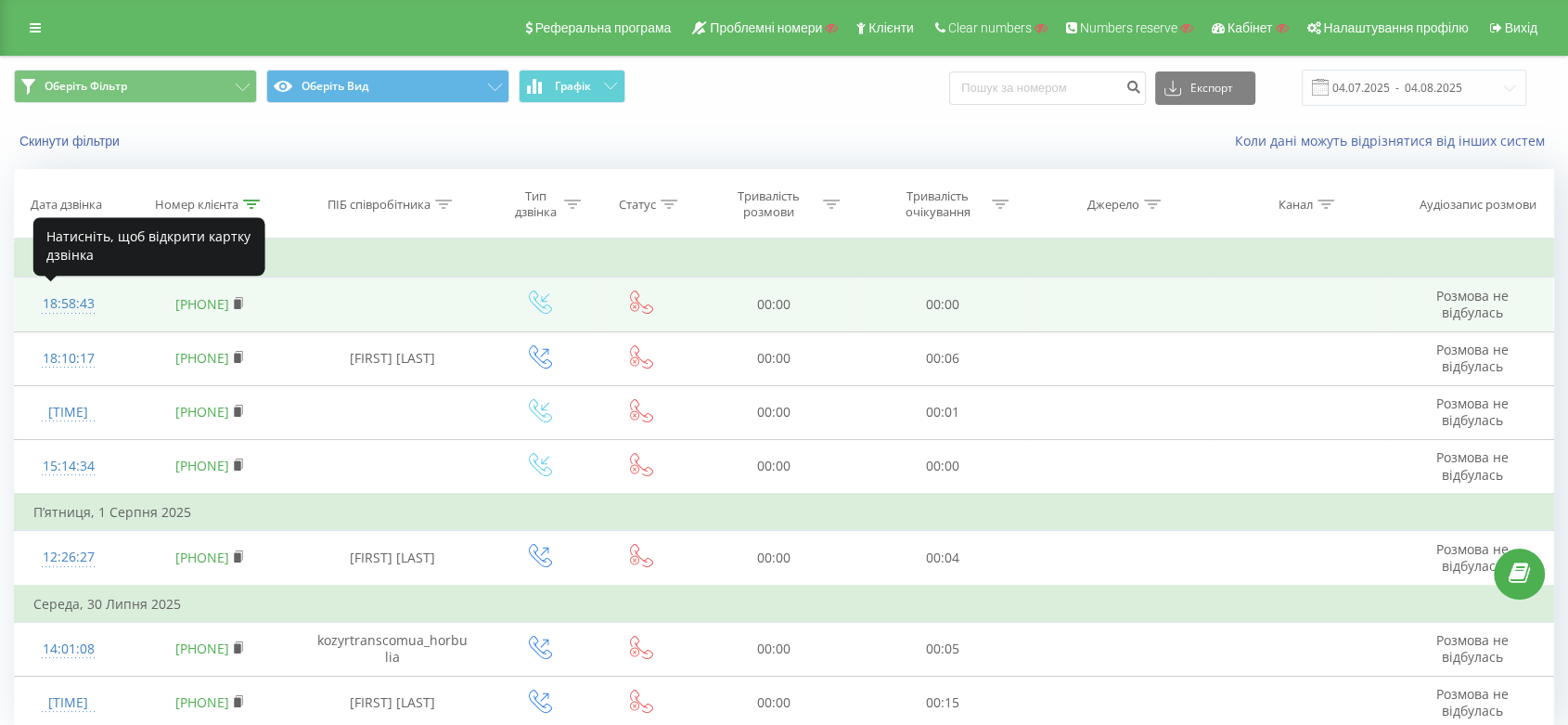 click on "18:58:43" at bounding box center [69, 304] 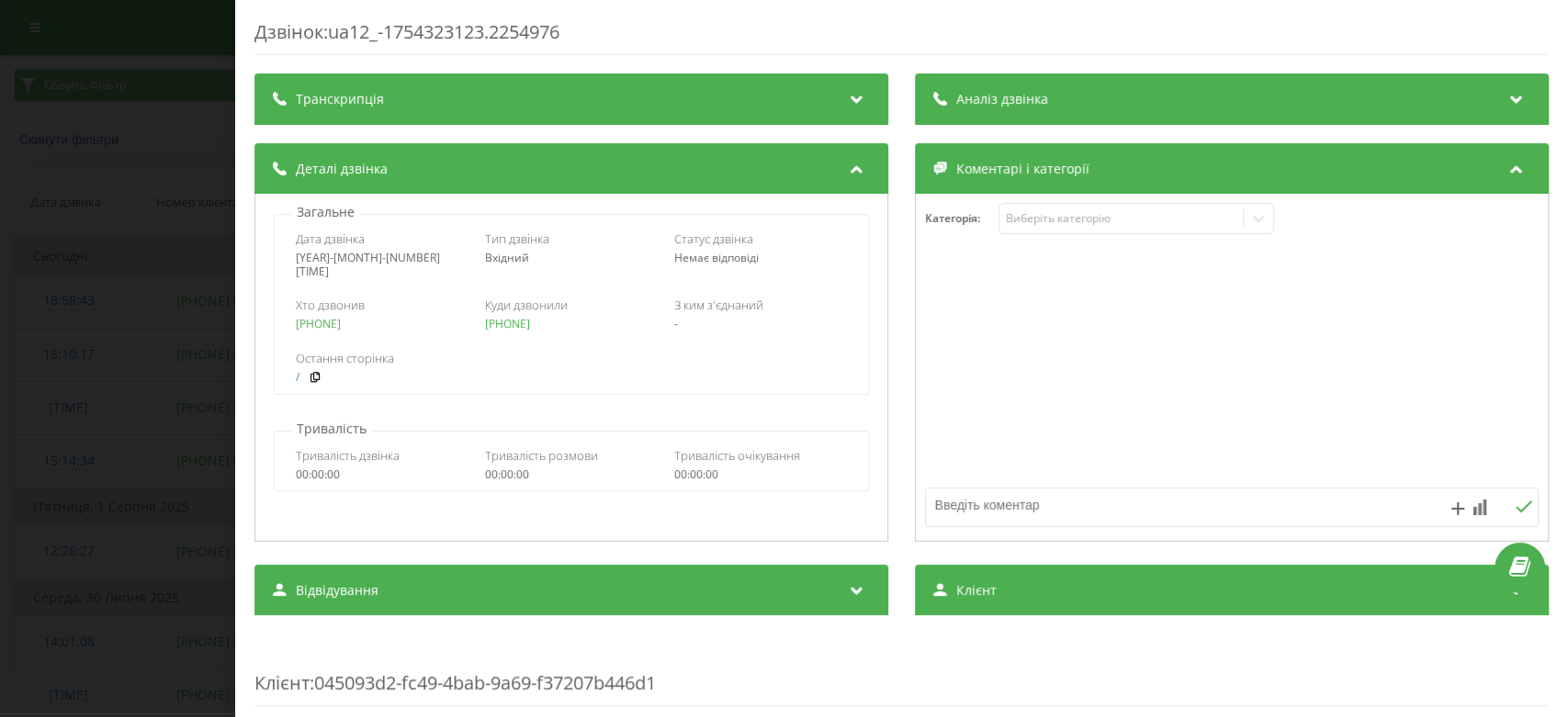 click on "Дзвінок :  ua12_-1754323123.2254976 Транскрипція Для AI-аналізу майбутніх дзвінків  налаштуйте та активуйте профіль на сторінці . Якщо профіль вже є і дзвінок відповідає його умовам, оновіть сторінку через 10 хвилин - AI аналізує поточний дзвінок. Аналіз дзвінка Для AI-аналізу майбутніх дзвінків  налаштуйте та активуйте профіль на сторінці . Якщо профіль вже є і дзвінок відповідає його умовам, оновіть сторінку через 10 хвилин - AI аналізує поточний дзвінок. Деталі дзвінка Загальне Дата дзвінка [YEAR]-[MONTH]-[NUMBER] [TIME] Тип дзвінка Вхідний Статус дзвінка Немає відповіді Хто дзвонив - / : n/a" at bounding box center (784, 358) 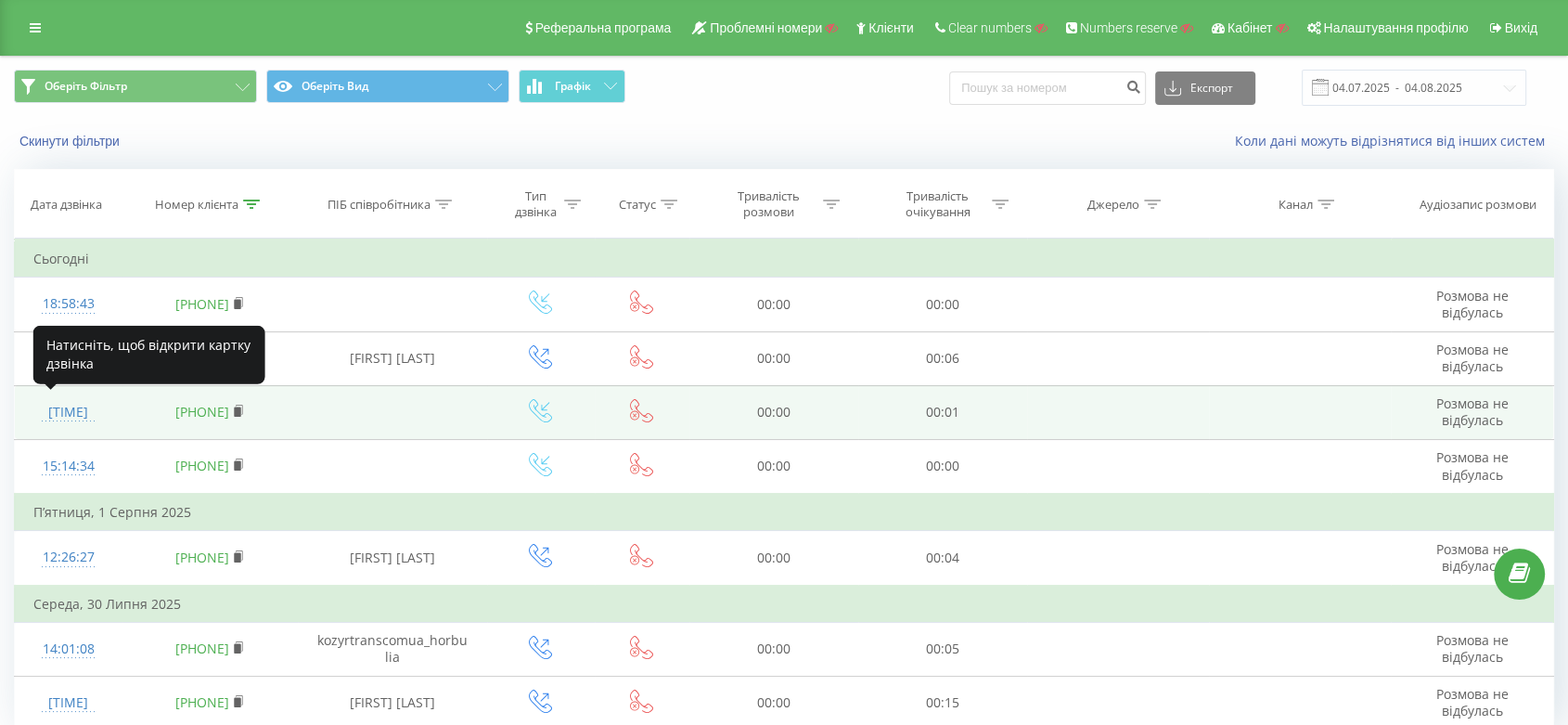 click on "[TIME]" at bounding box center [69, 412] 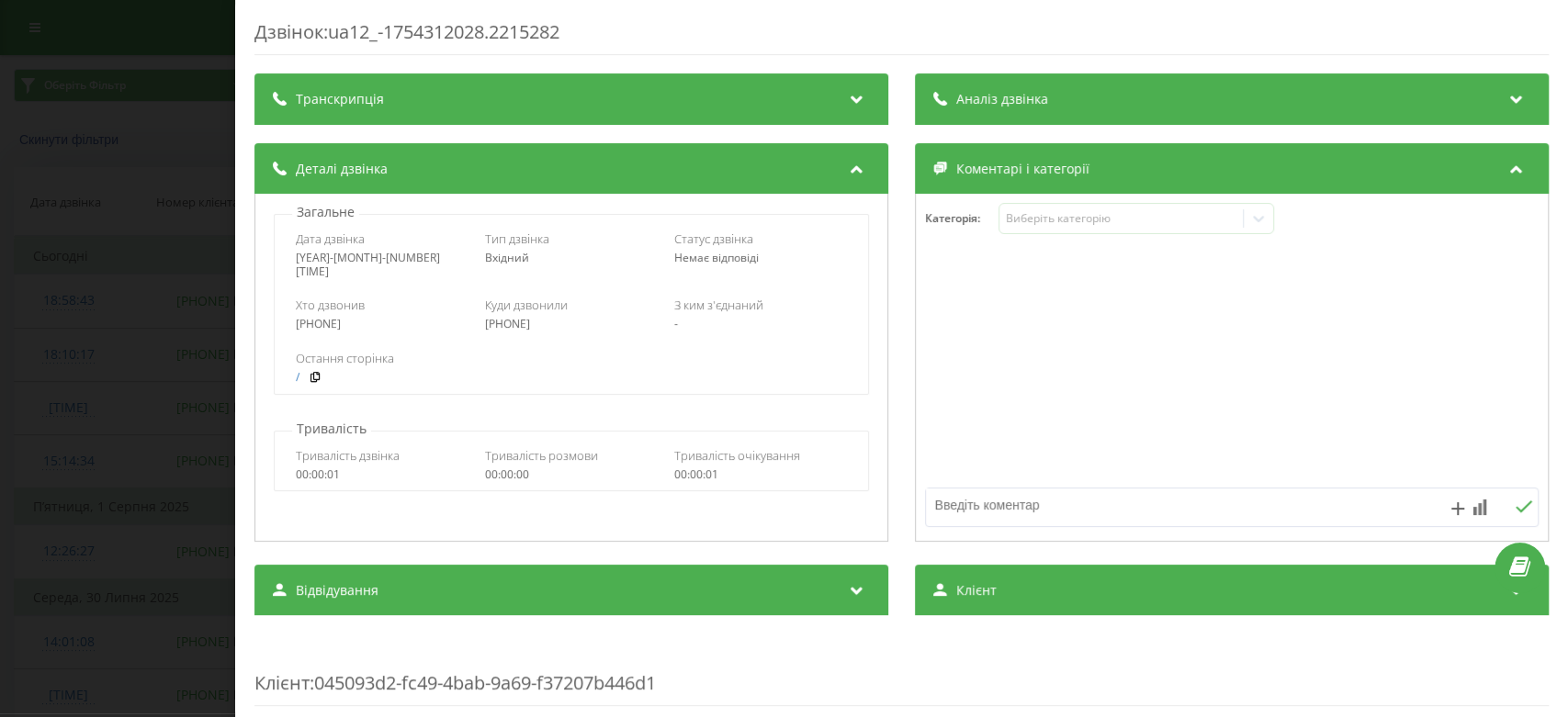 click on "Дзвінок :  ua12_-1754312028.2215282 Транскрипція Для AI-аналізу майбутніх дзвінків  налаштуйте та активуйте профіль на сторінці . Якщо профіль вже є і дзвінок відповідає його умовам, оновіть сторінку через 10 хвилин - AI аналізує поточний дзвінок. Аналіз дзвінка Для AI-аналізу майбутніх дзвінків  налаштуйте та активуйте профіль на сторінці . Якщо профіль вже є і дзвінок відповідає його умовам, оновіть сторінку через 10 хвилин - AI аналізує поточний дзвінок. Деталі дзвінка Загальне Дата дзвінка [YEAR]-[MONTH]-[NUMBER] [TIME] Тип дзвінка Вхідний Статус дзвінка Немає відповіді Хто дзвонив - / : n/a" at bounding box center [784, 358] 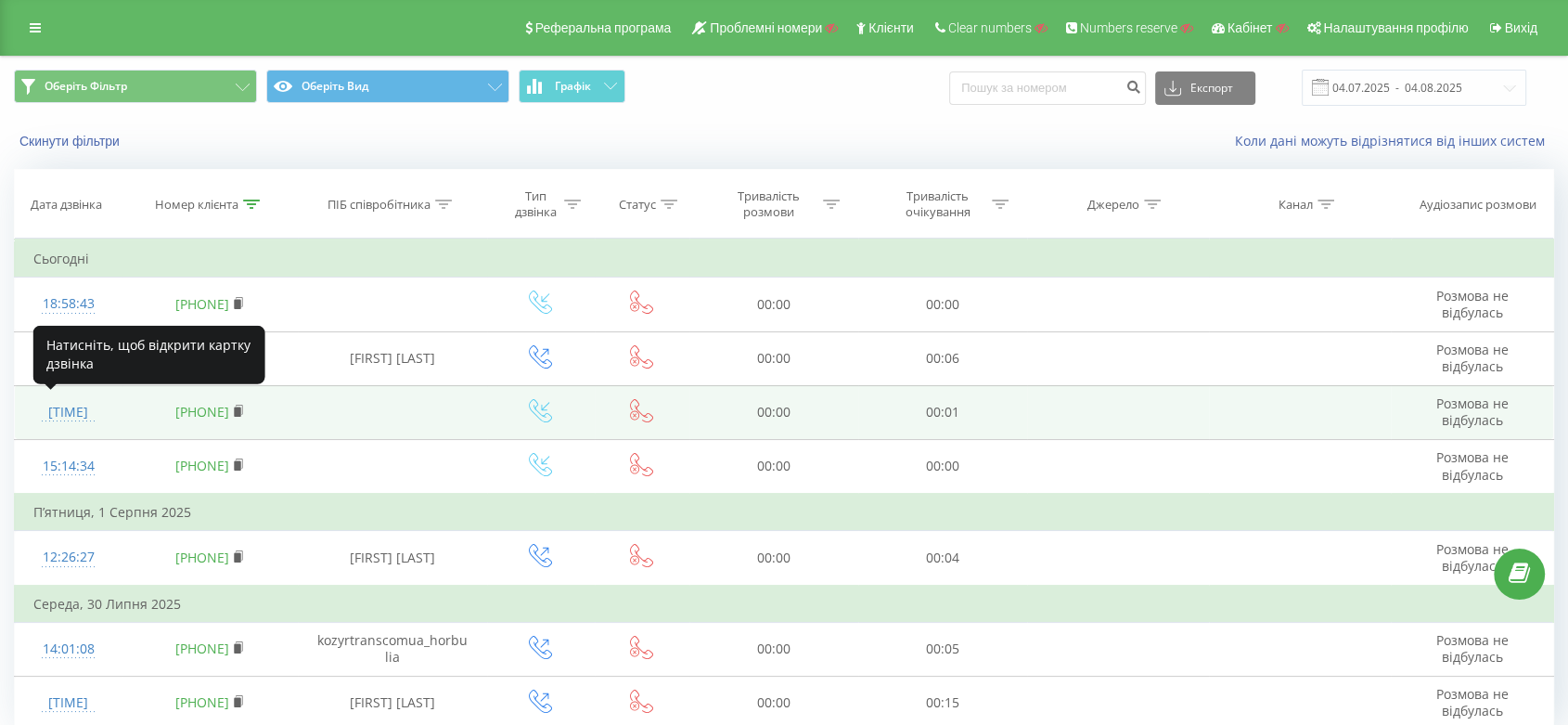 click on "[TIME]" at bounding box center [69, 412] 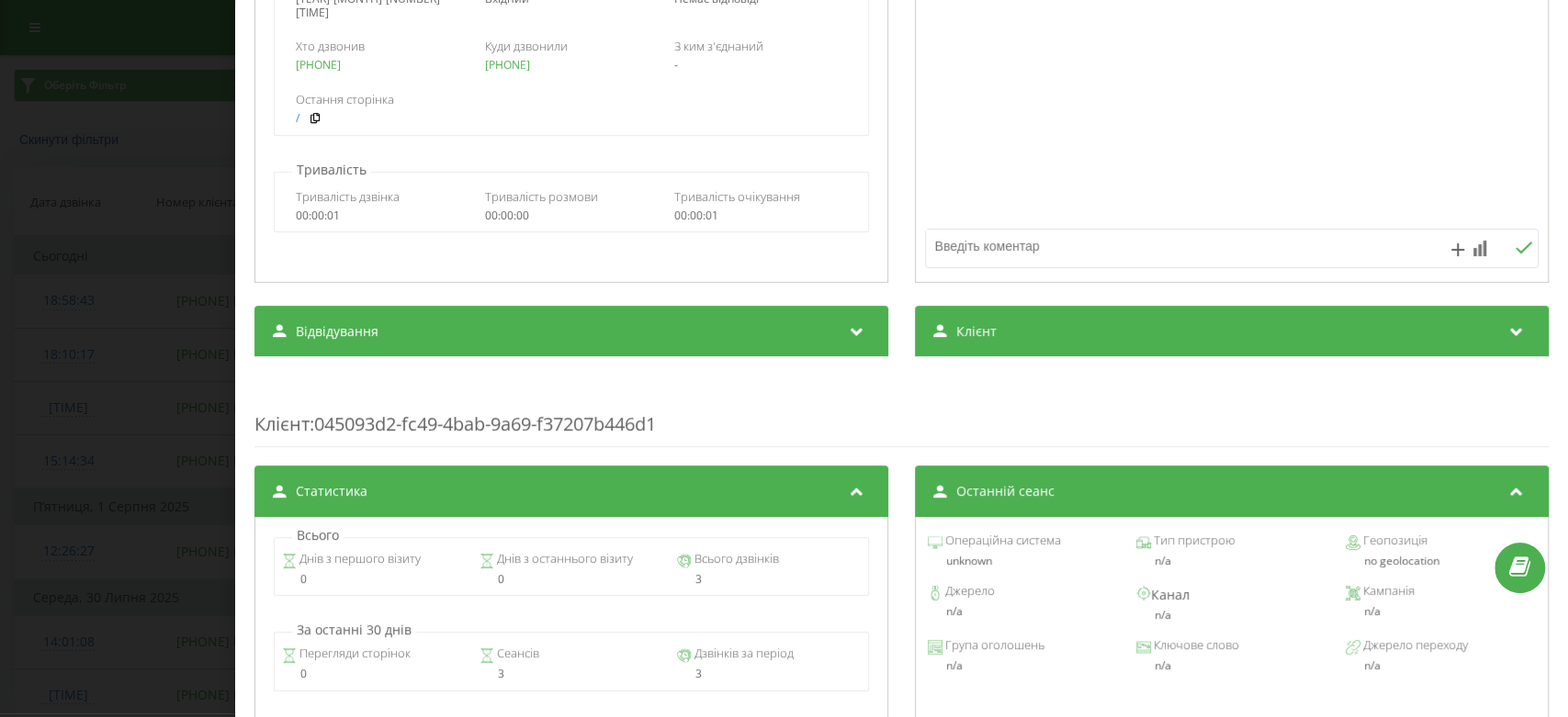 scroll, scrollTop: 0, scrollLeft: 0, axis: both 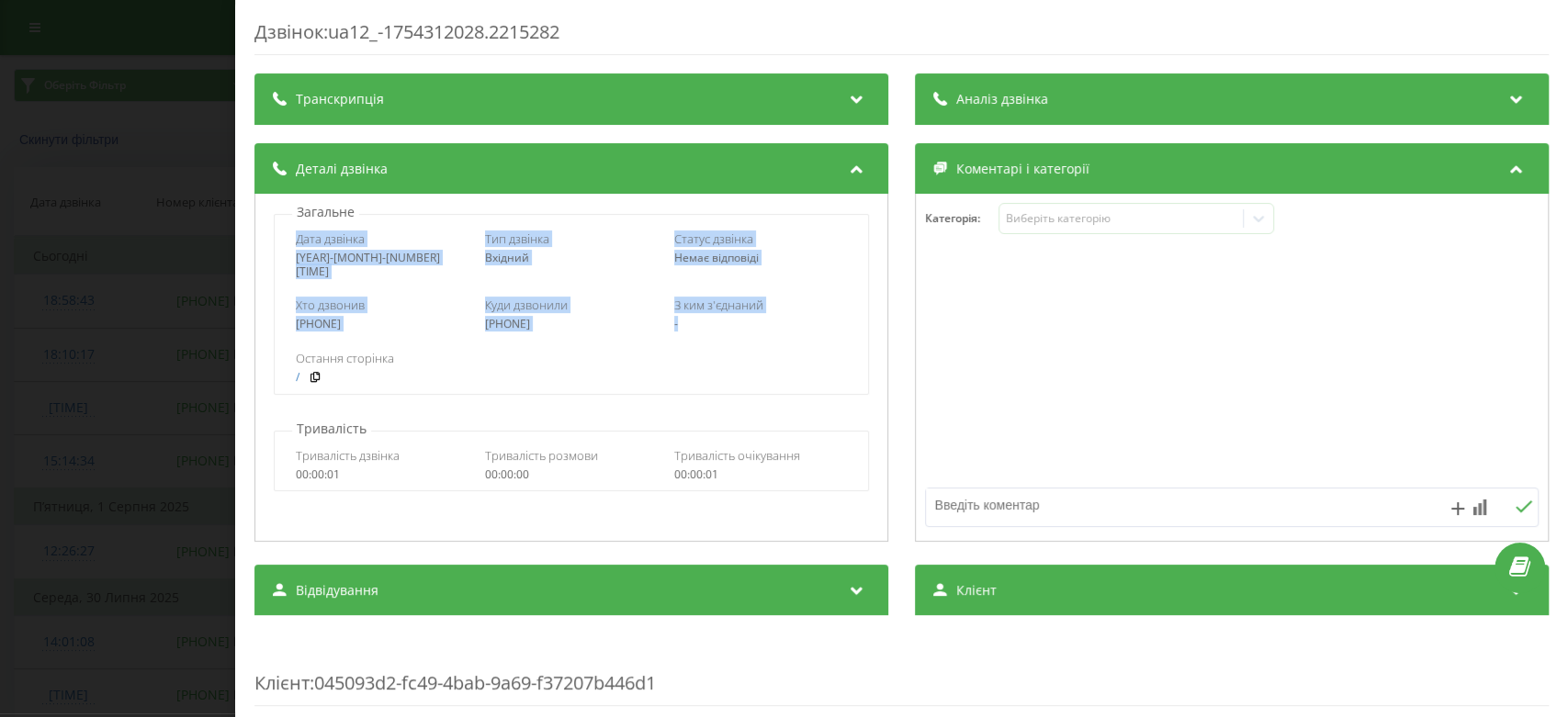 drag, startPoint x: 288, startPoint y: 235, endPoint x: 783, endPoint y: 326, distance: 503.2951 